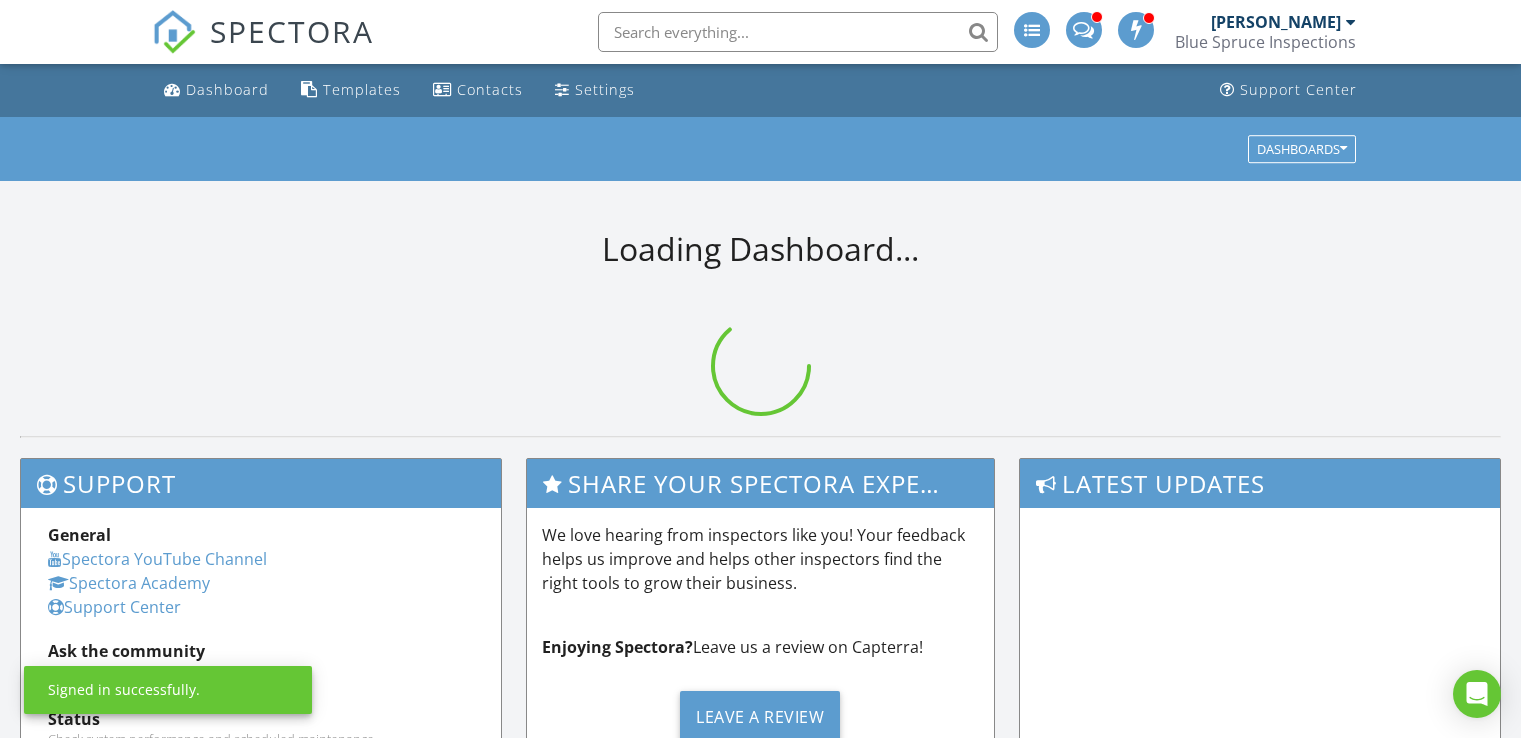 scroll, scrollTop: 0, scrollLeft: 0, axis: both 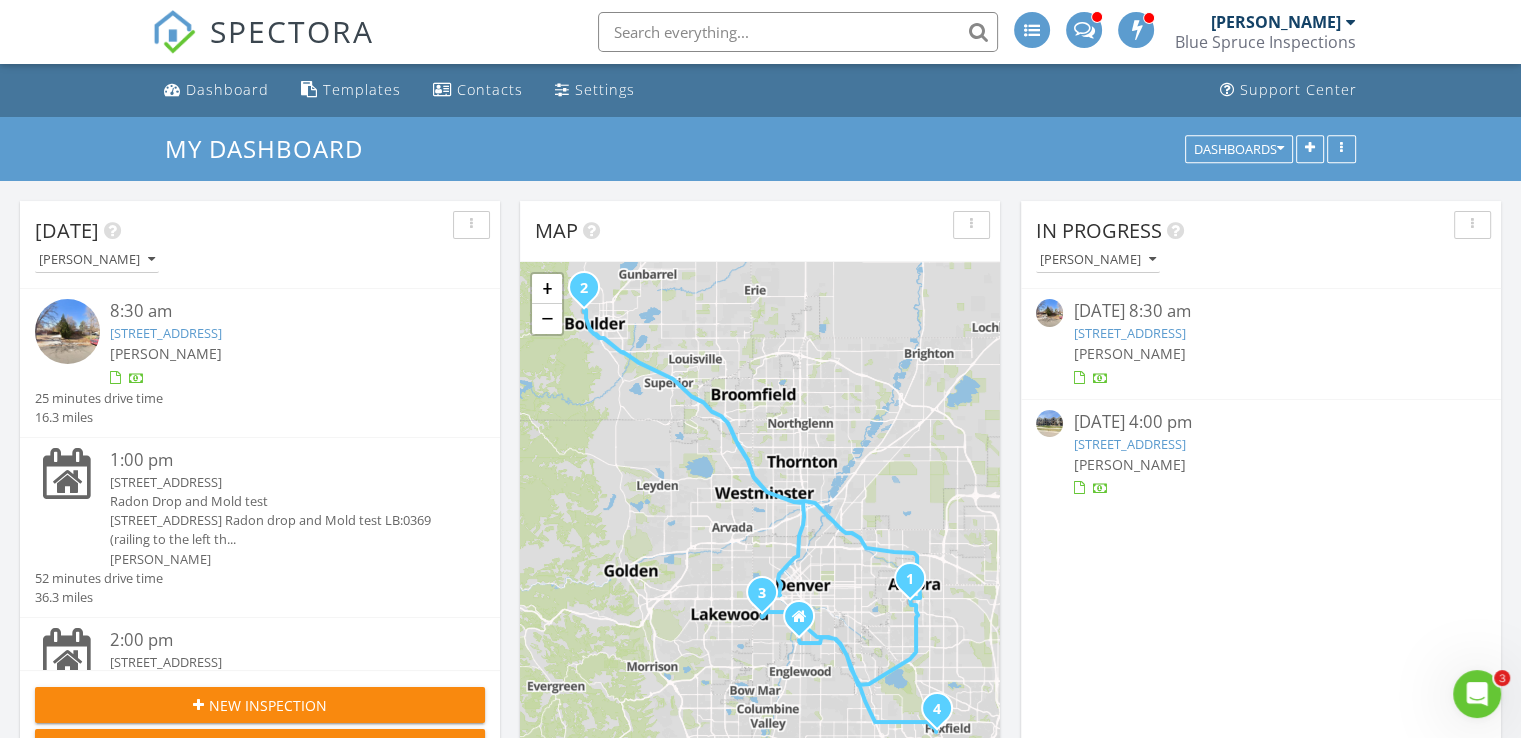 click on "[STREET_ADDRESS]" at bounding box center [166, 333] 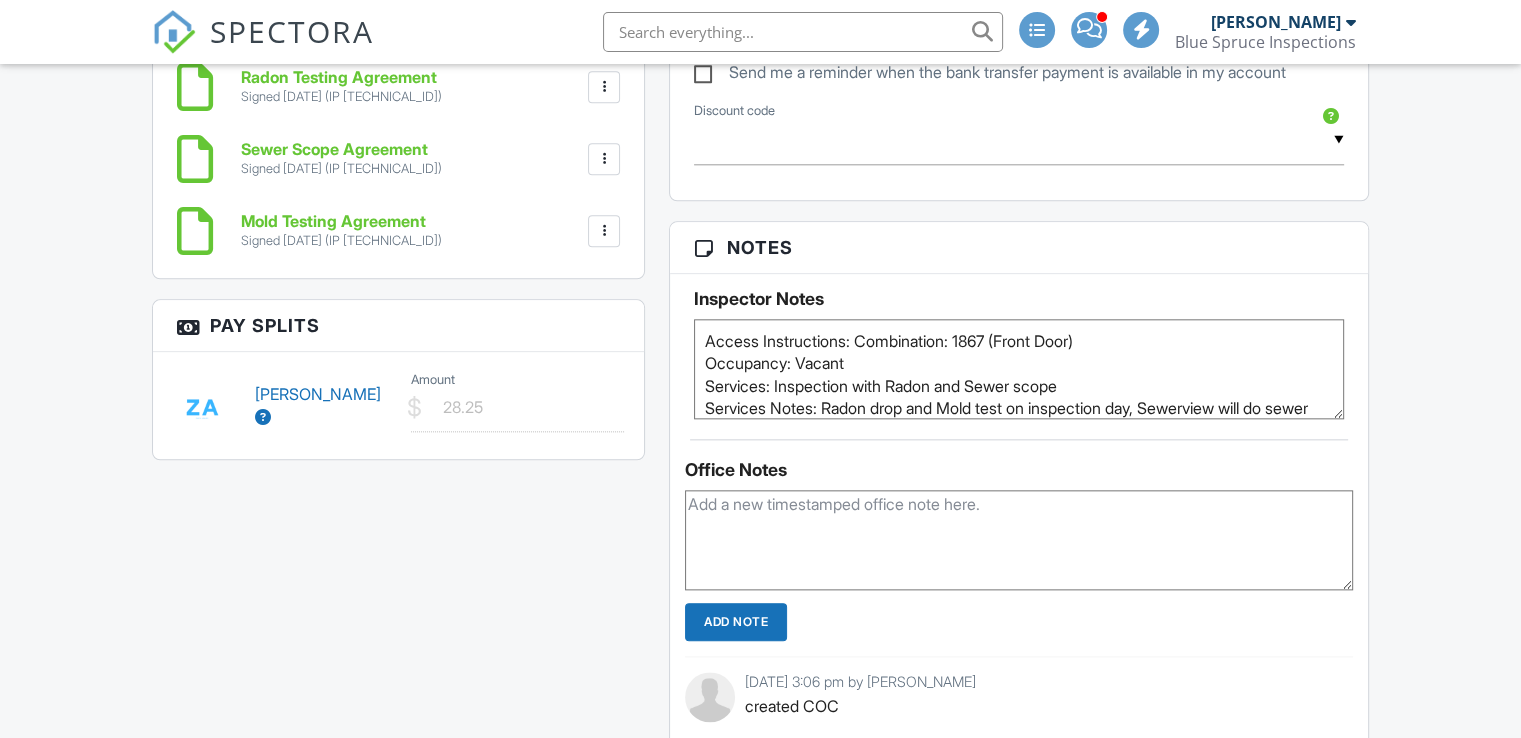 scroll, scrollTop: 0, scrollLeft: 0, axis: both 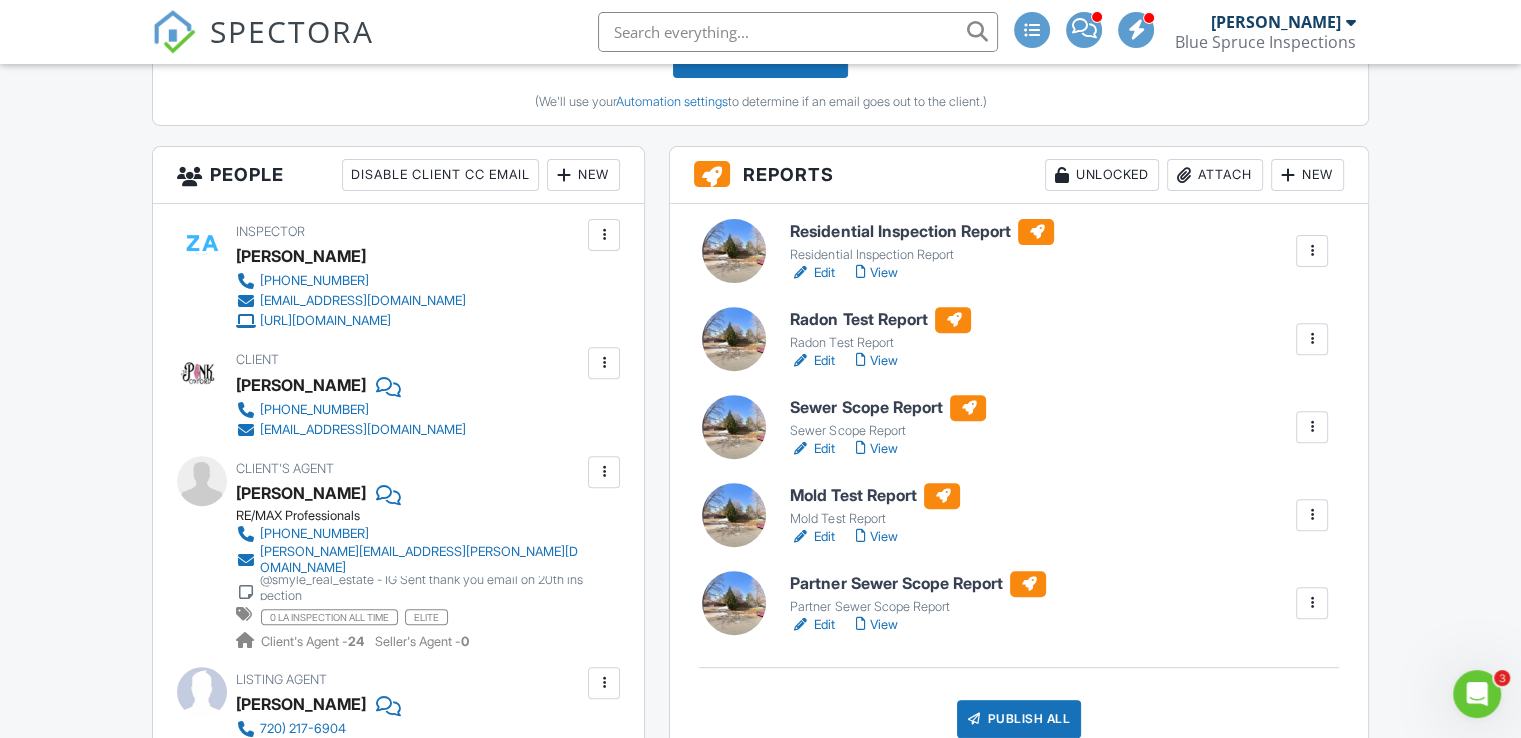click on "View" at bounding box center [876, 449] 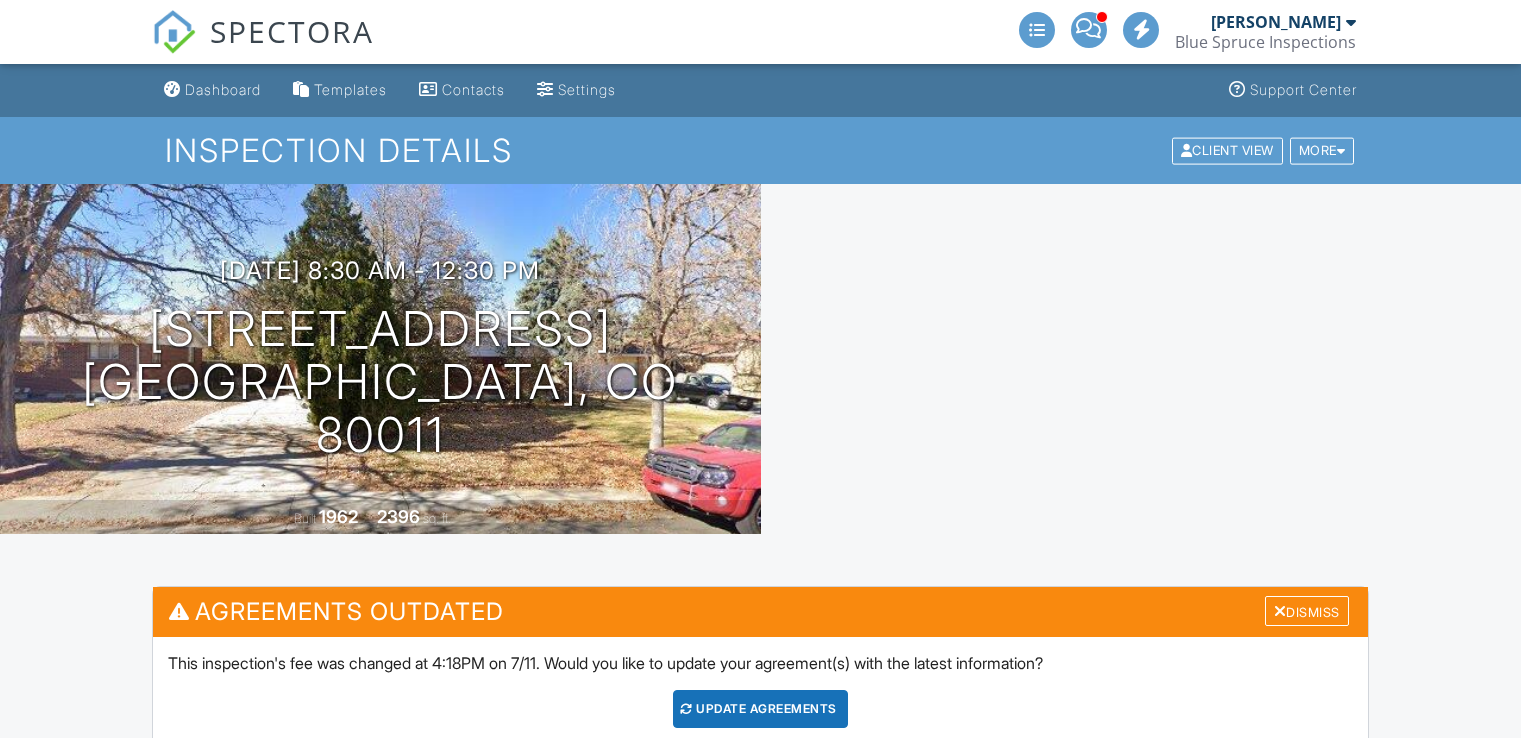 click at bounding box center [1312, 1077] 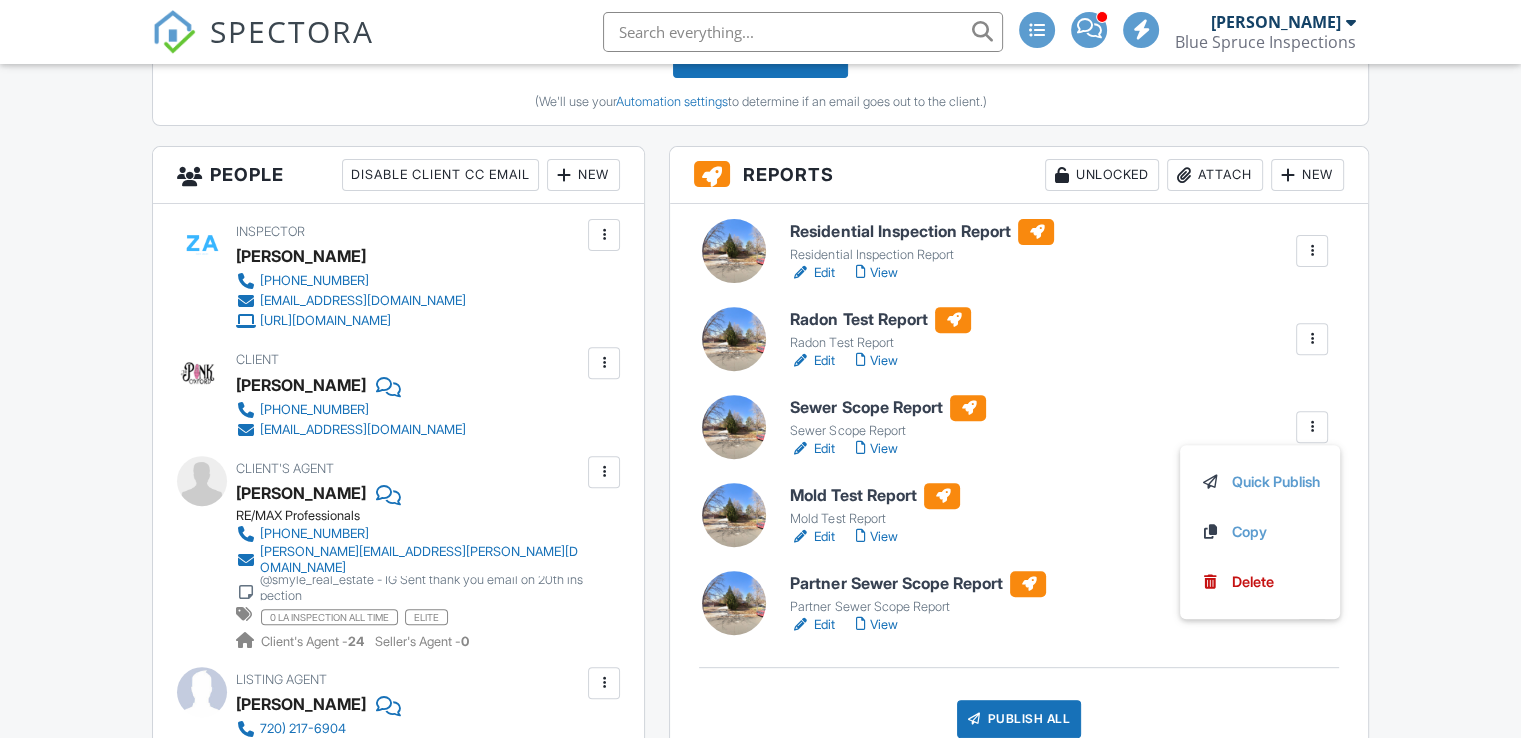 scroll, scrollTop: 650, scrollLeft: 0, axis: vertical 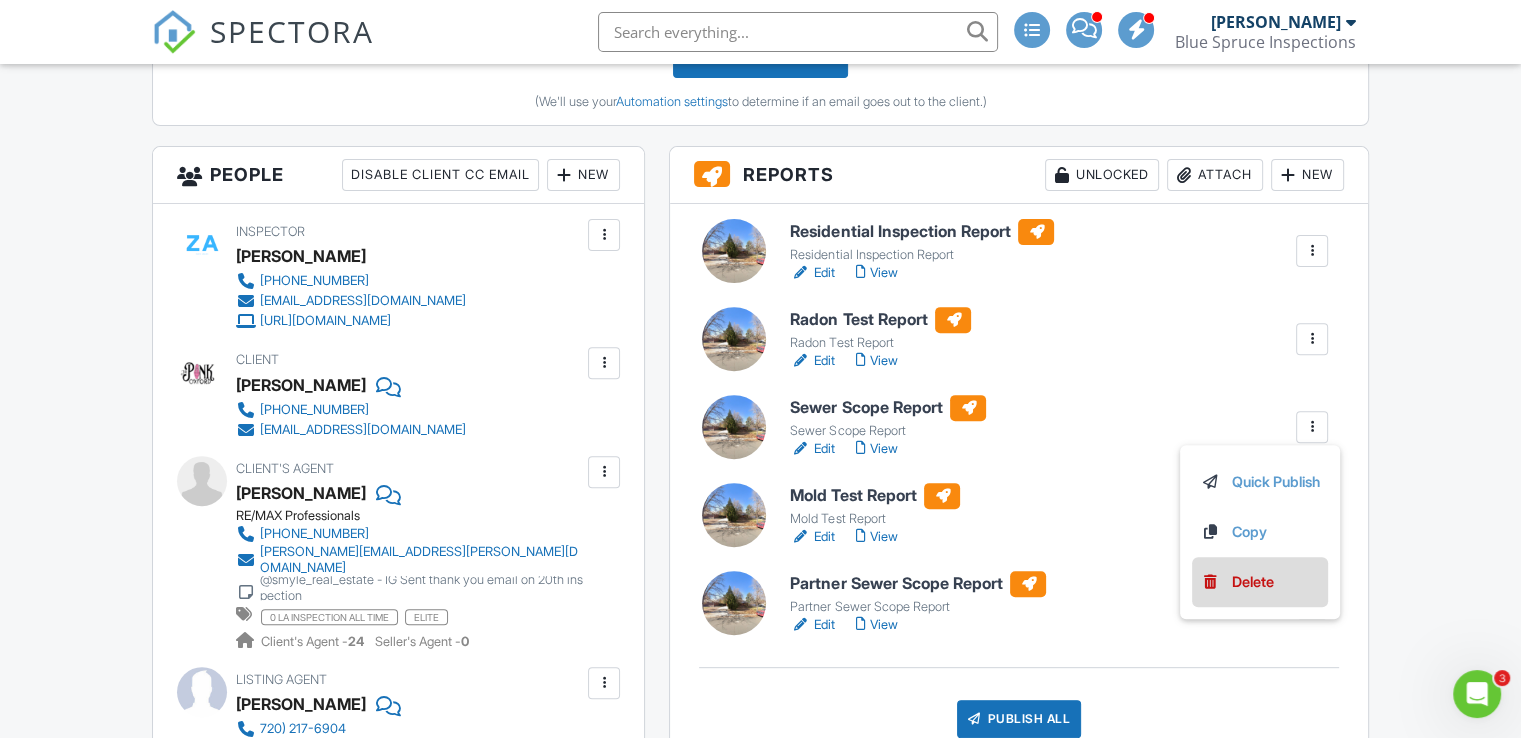 click on "Delete" at bounding box center [1260, 582] 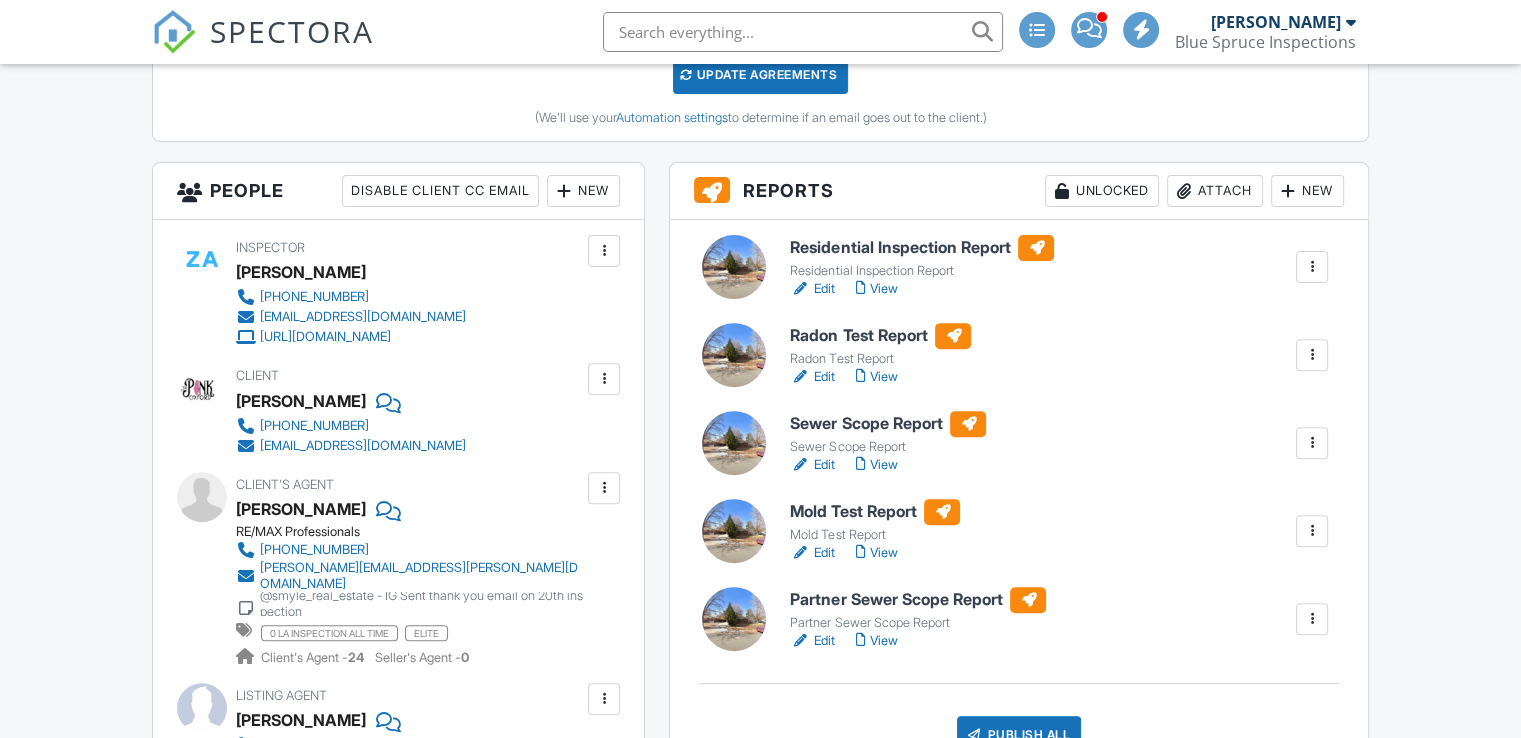 scroll, scrollTop: 634, scrollLeft: 0, axis: vertical 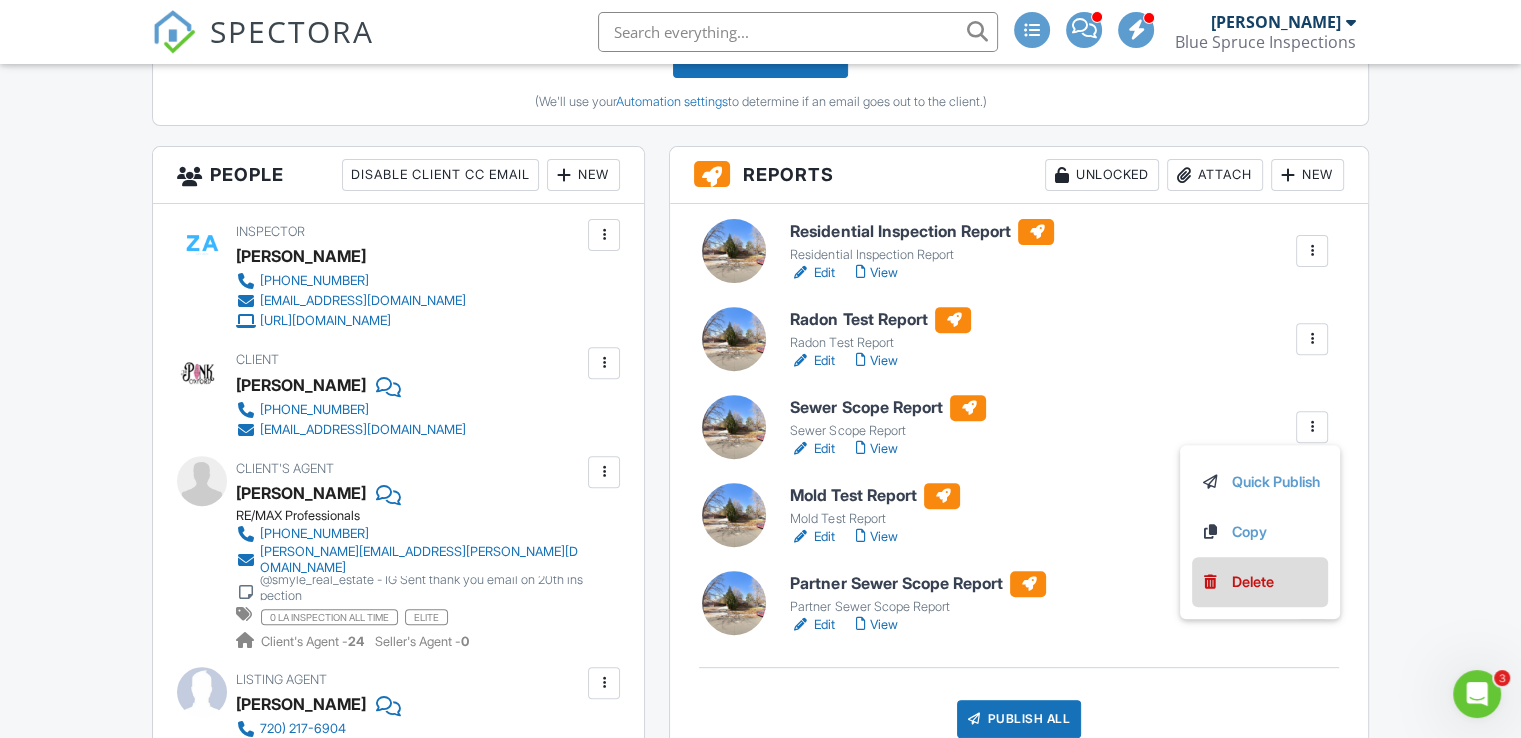 click on "Delete" at bounding box center (1253, 582) 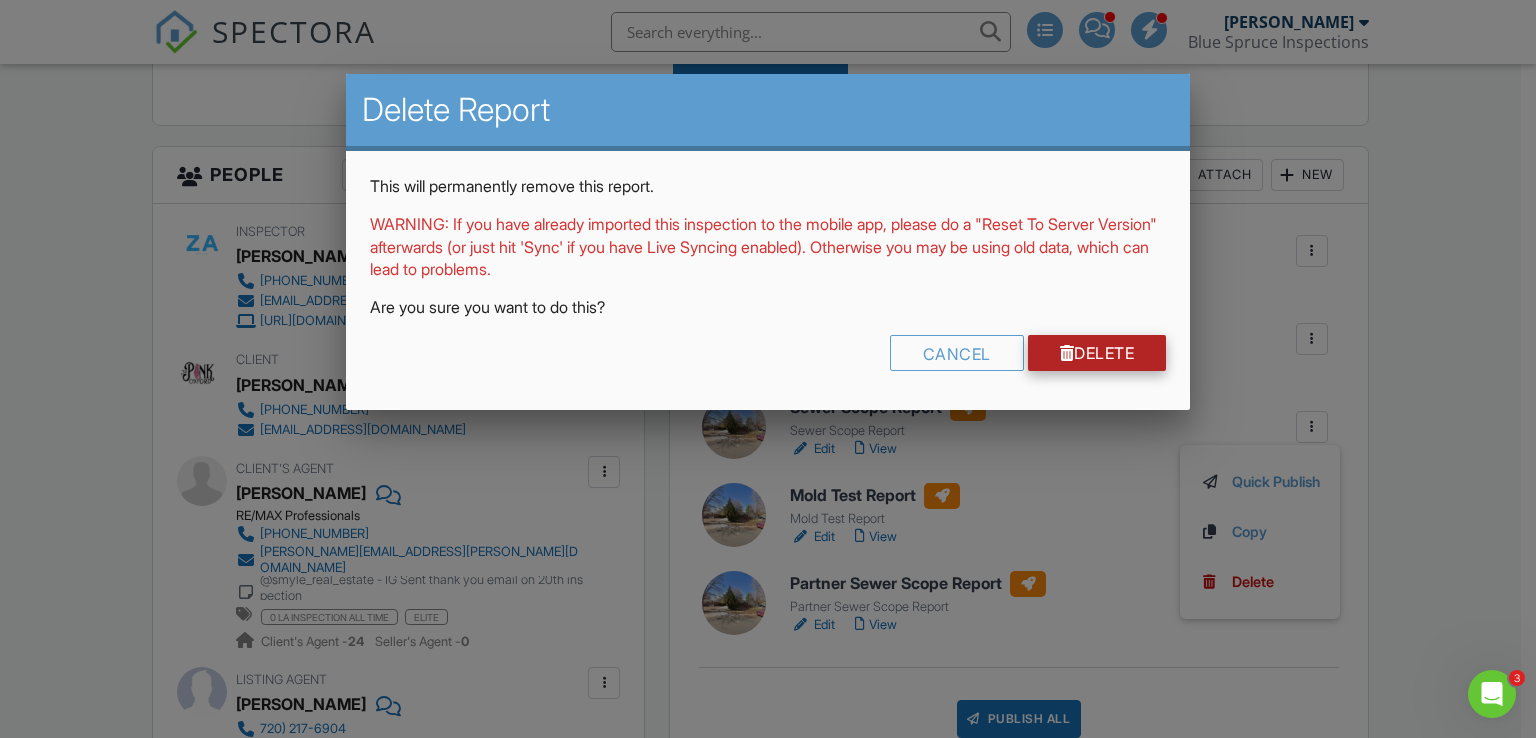 click on "Delete" at bounding box center (1097, 353) 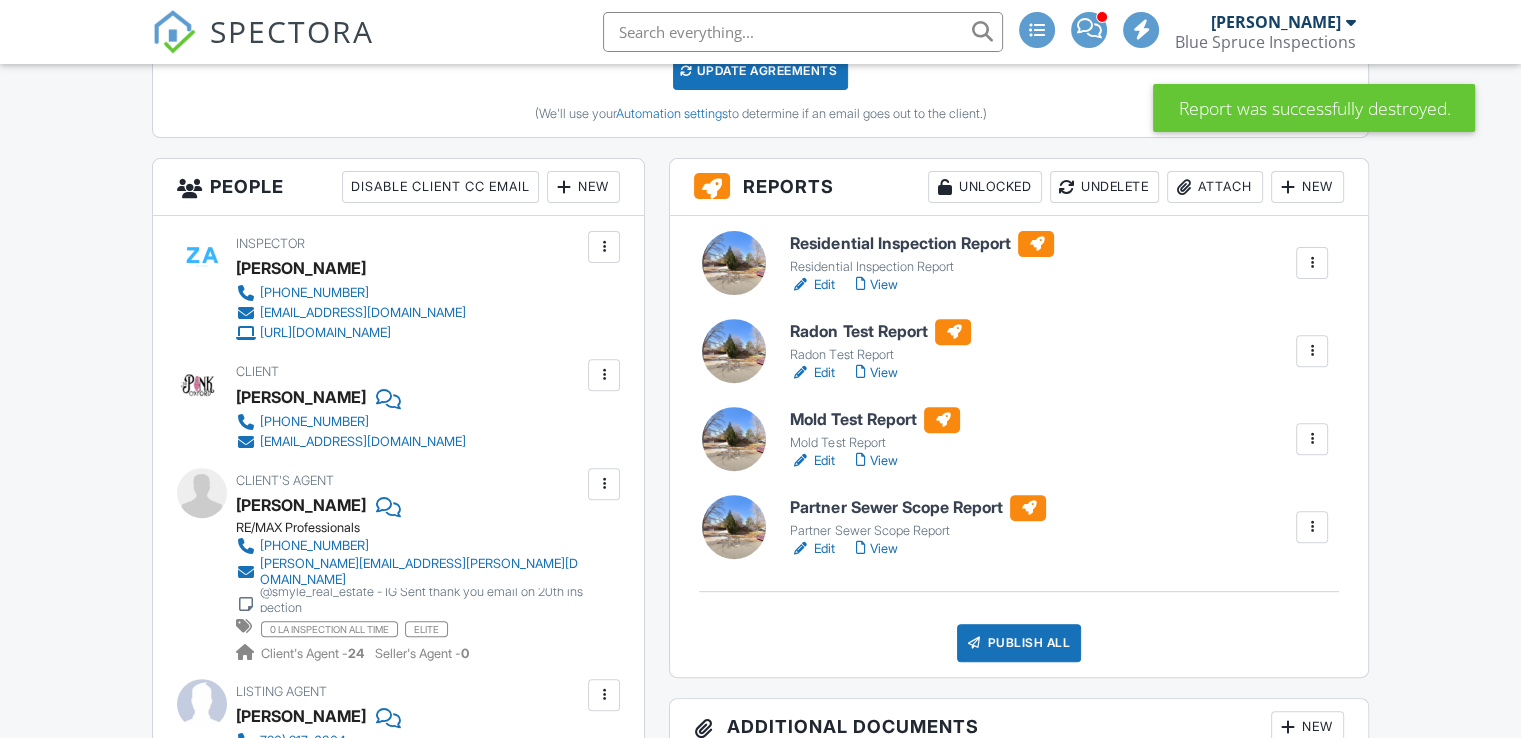 scroll, scrollTop: 638, scrollLeft: 0, axis: vertical 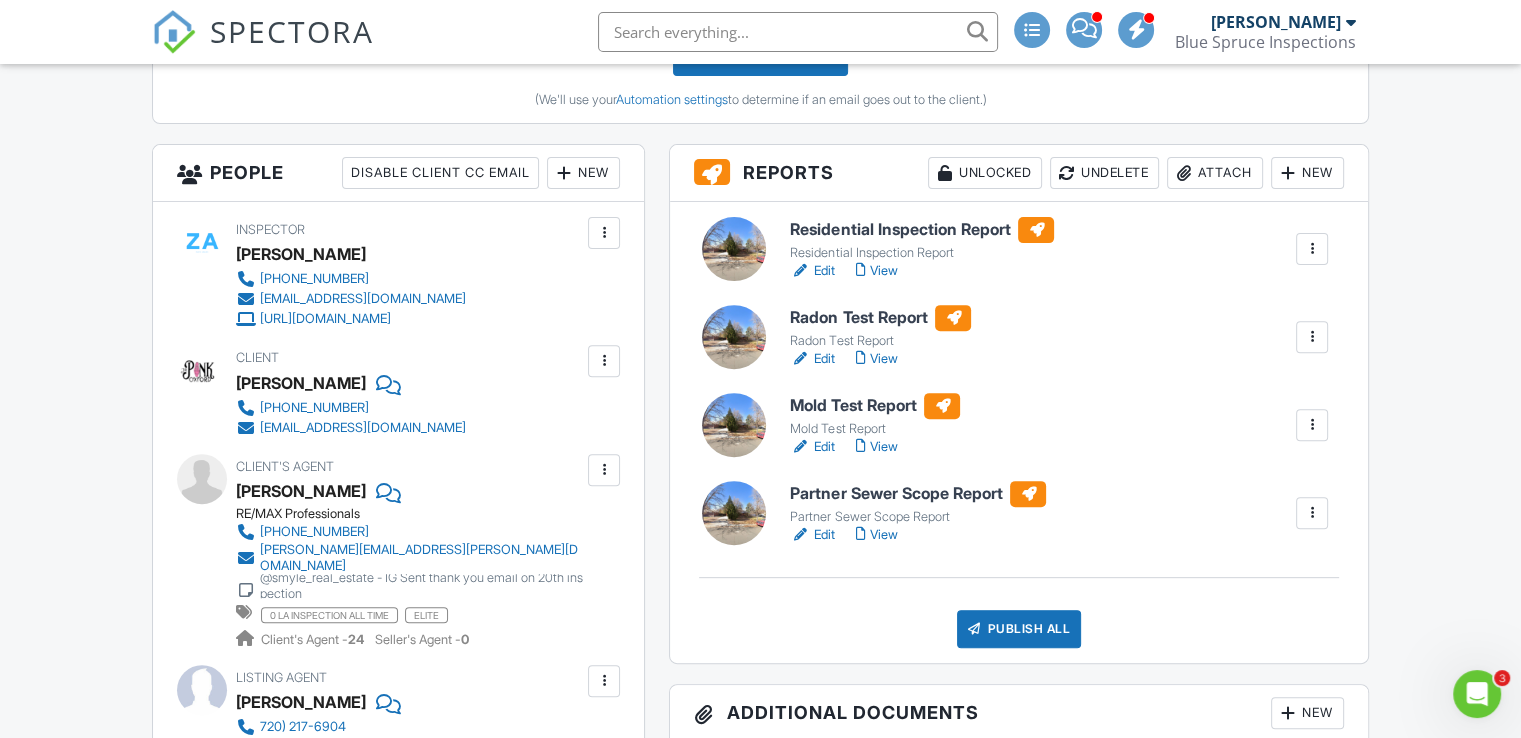 click on "Edit" at bounding box center [812, 535] 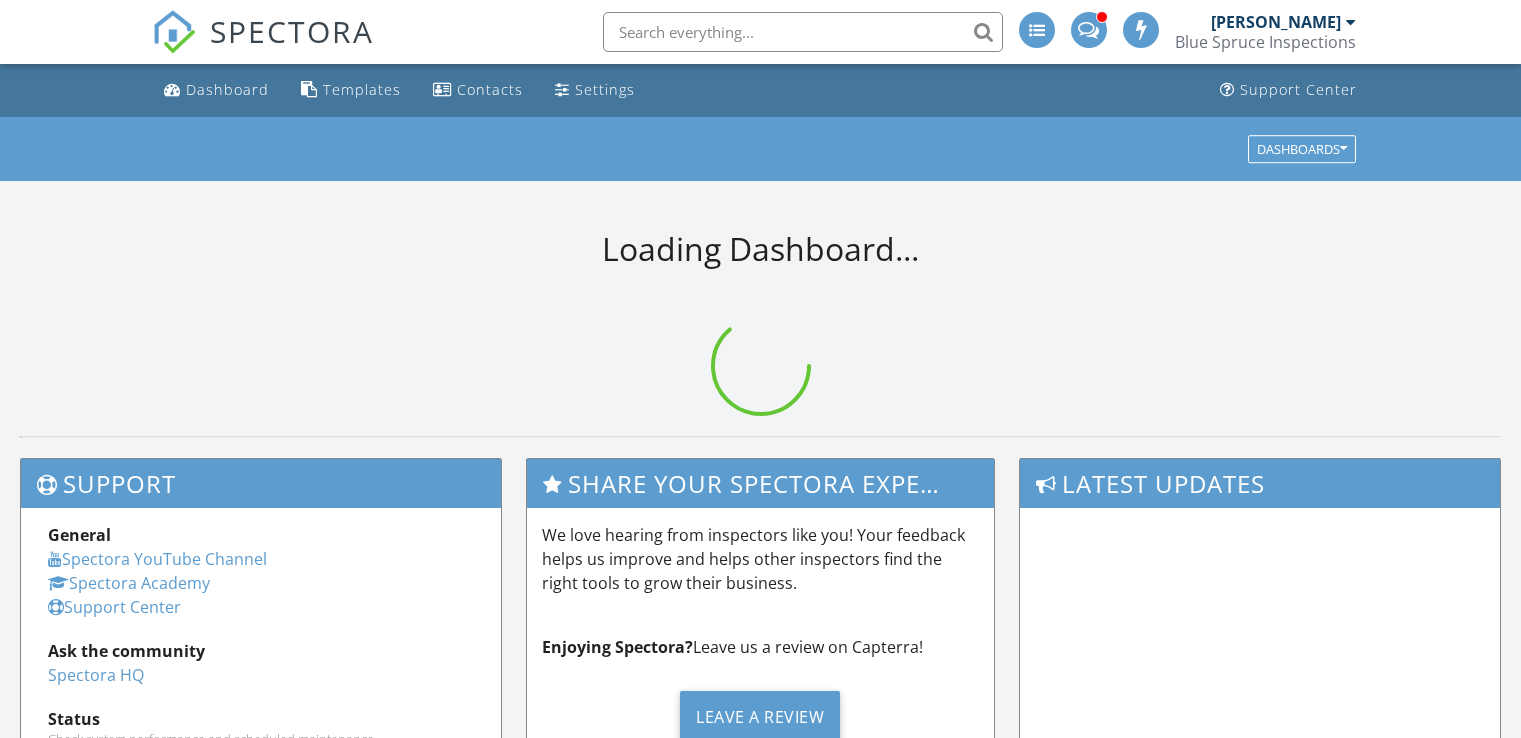 scroll, scrollTop: 0, scrollLeft: 0, axis: both 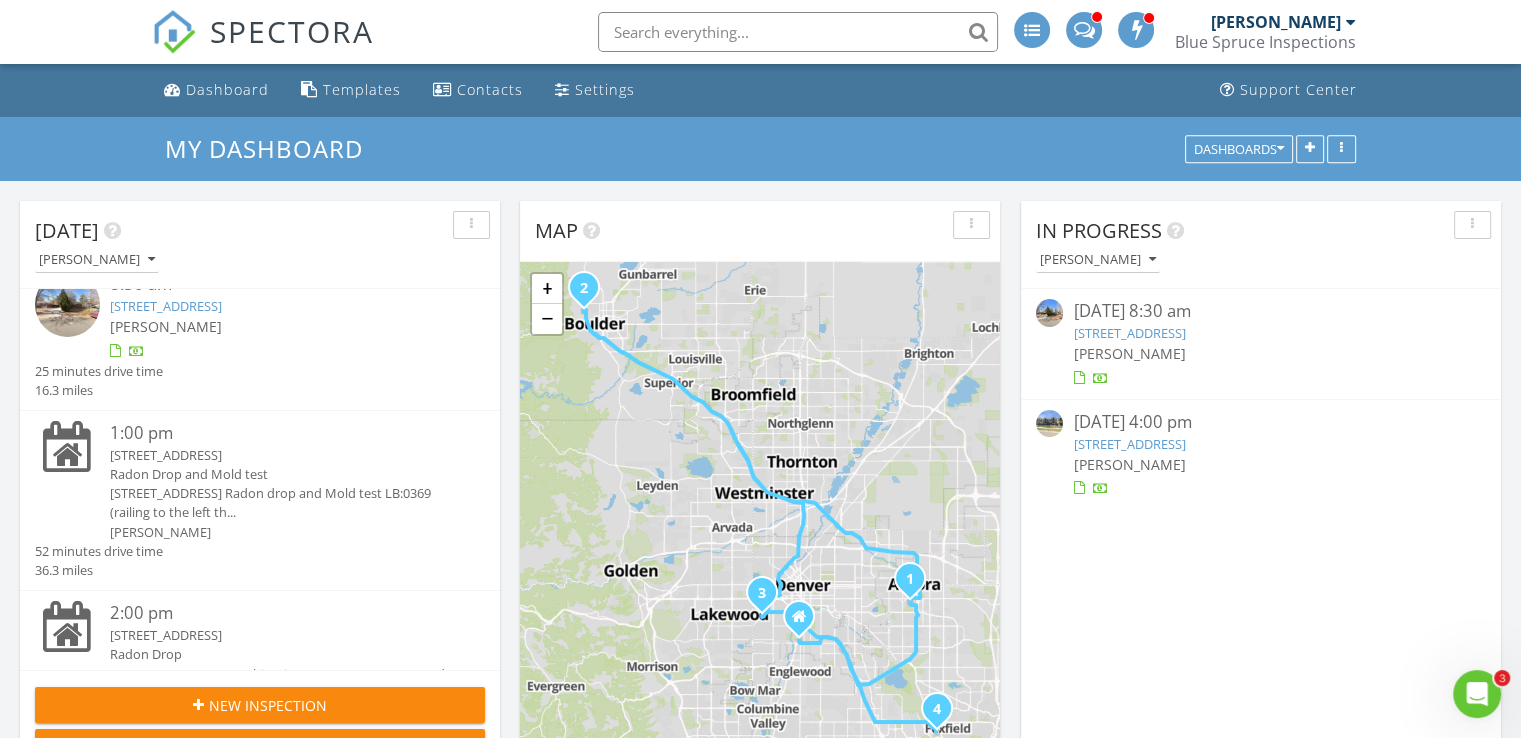 click on "[STREET_ADDRESS]" at bounding box center [166, 306] 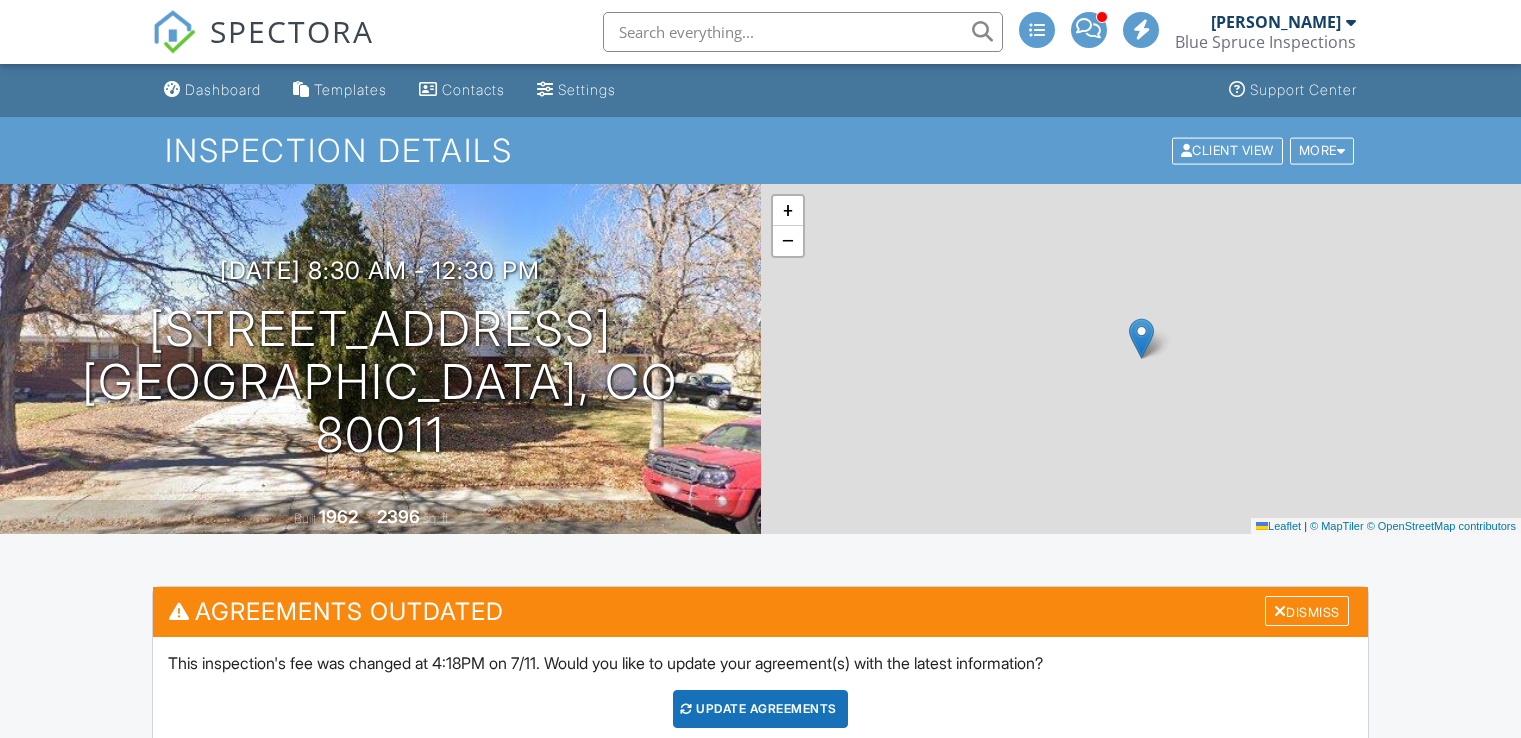scroll, scrollTop: 0, scrollLeft: 0, axis: both 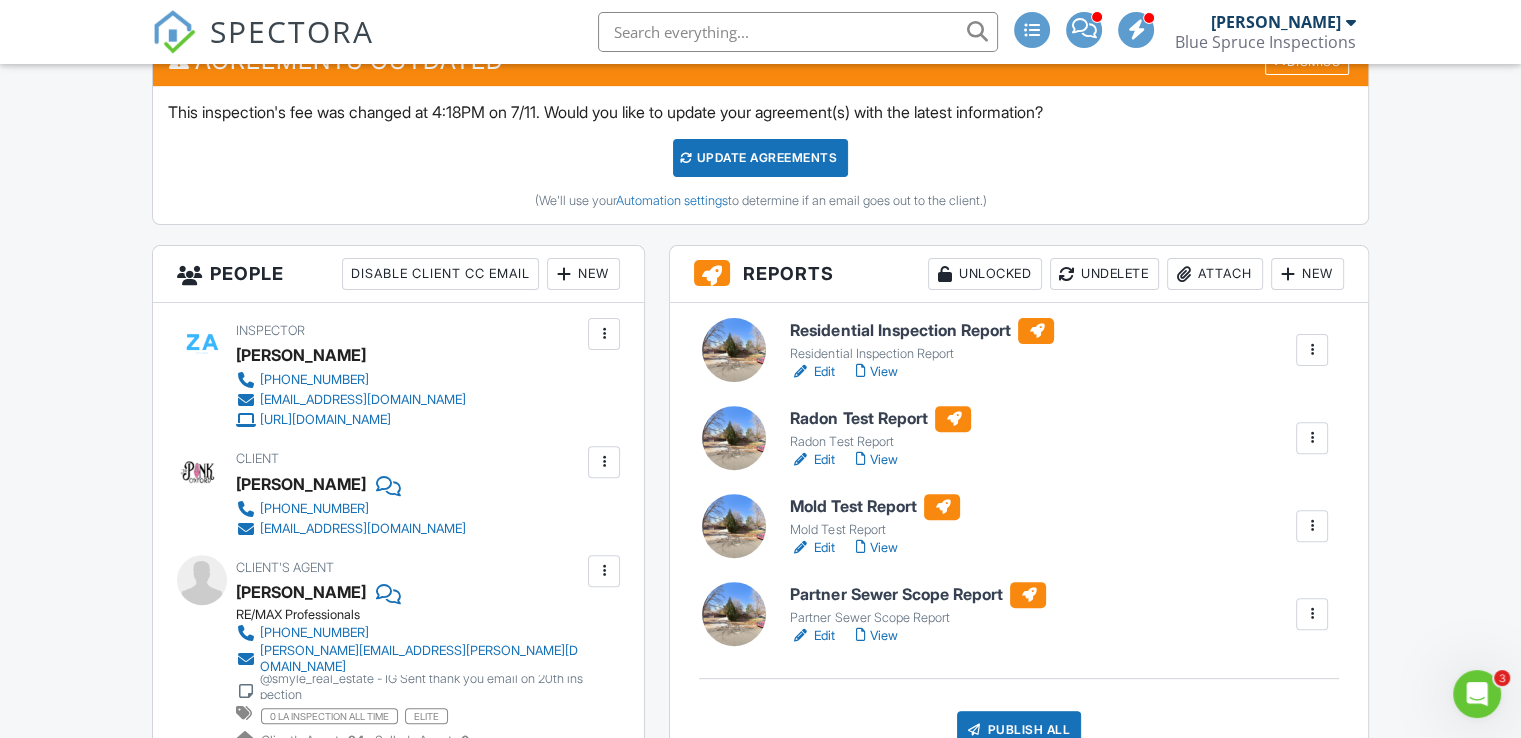click on "View" at bounding box center (876, 636) 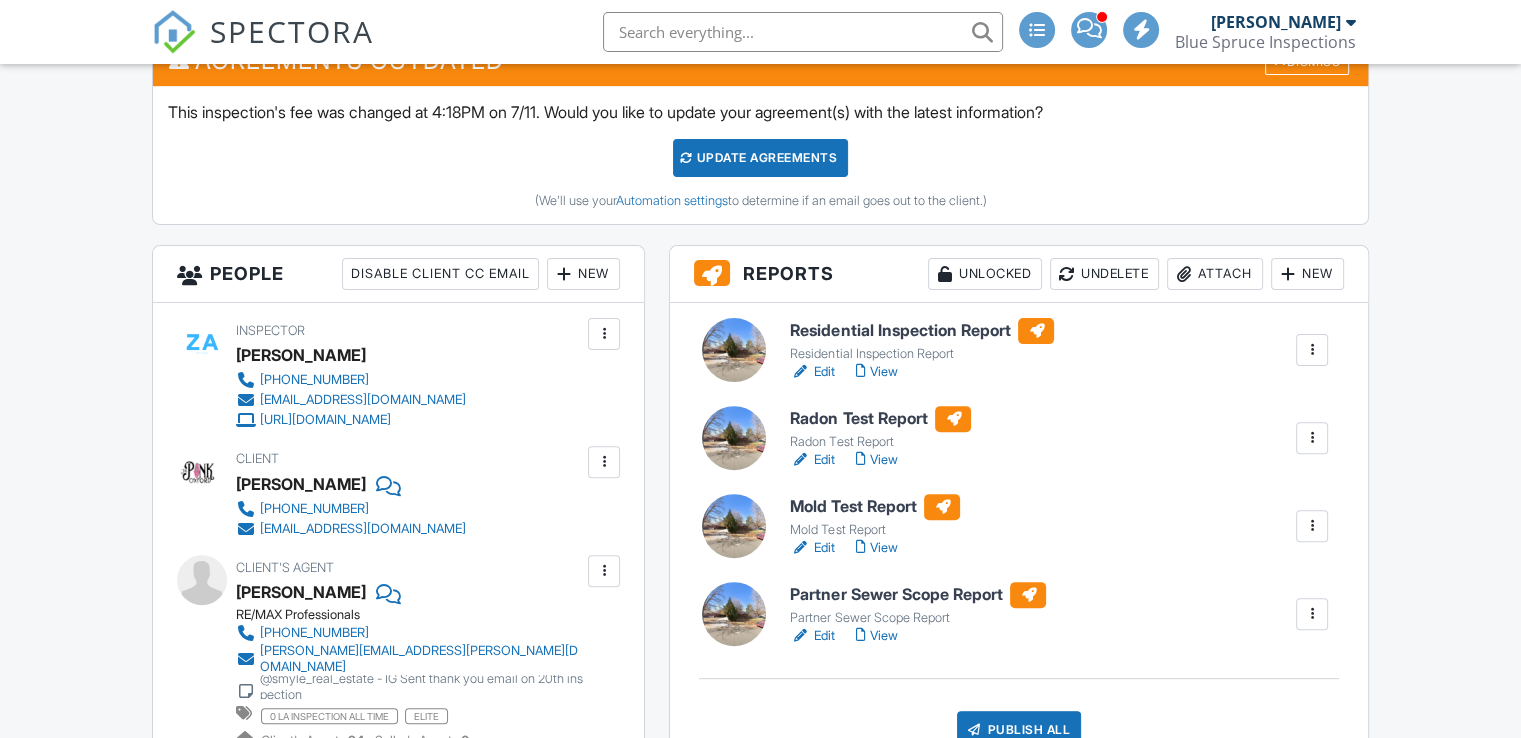 scroll, scrollTop: 551, scrollLeft: 0, axis: vertical 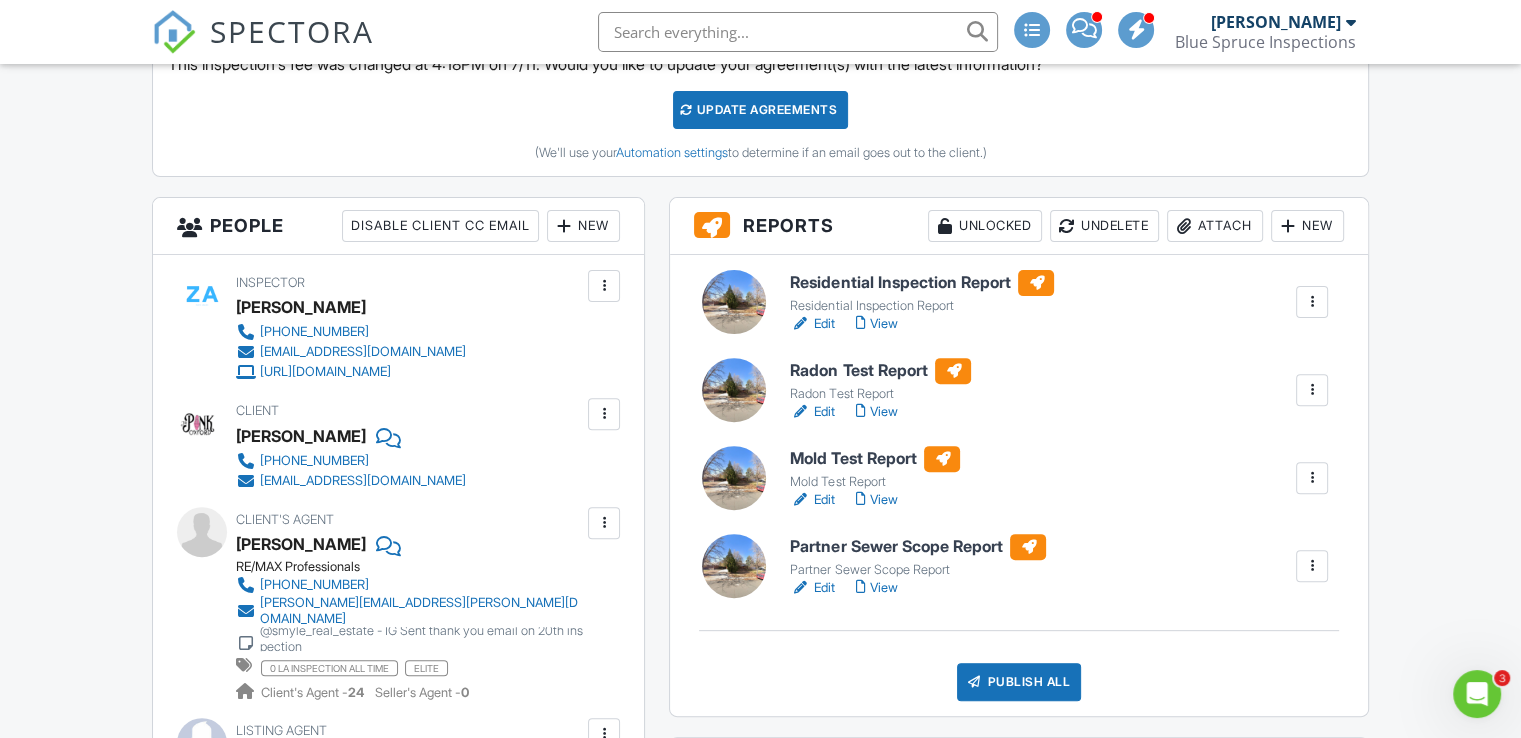 click on "Publish All" at bounding box center [1019, 682] 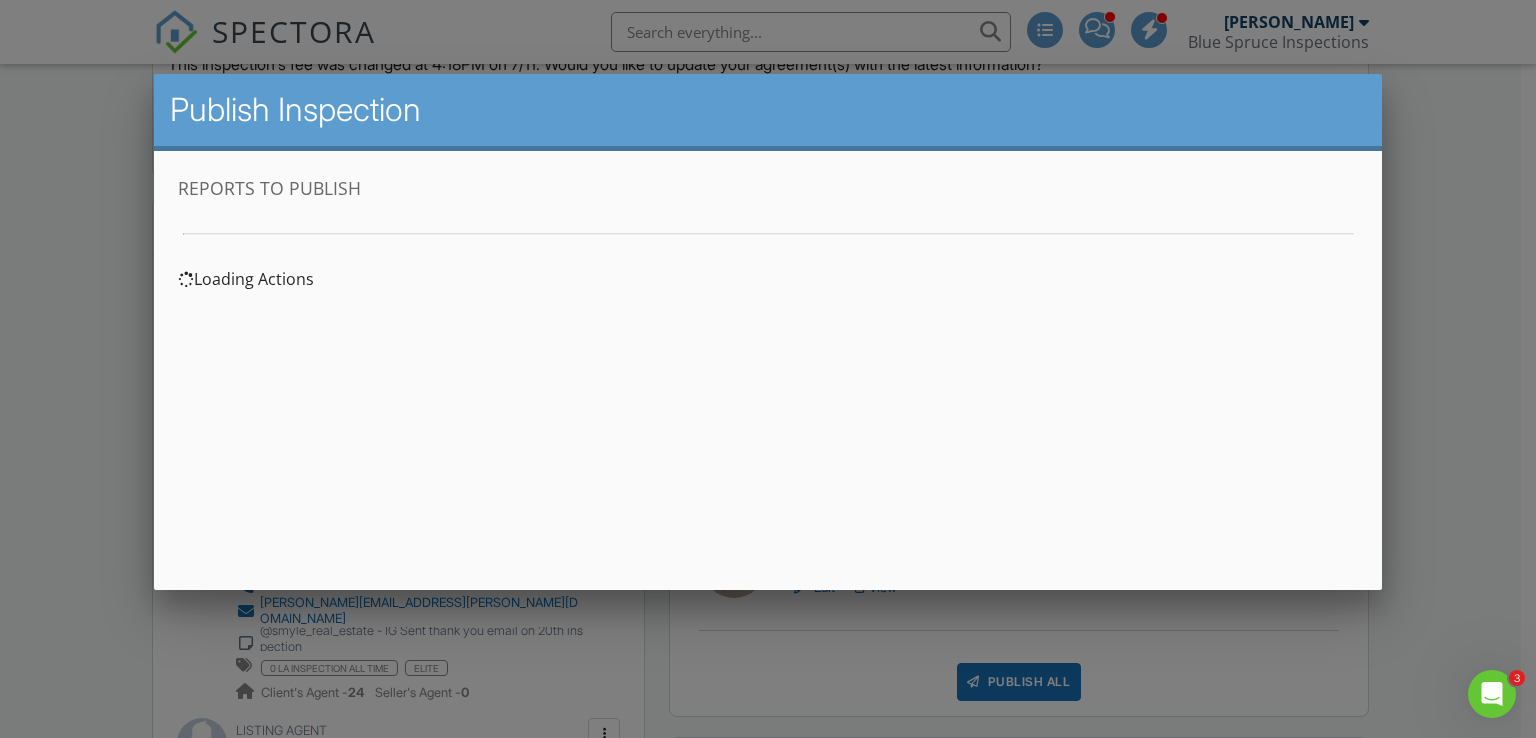 scroll, scrollTop: 0, scrollLeft: 0, axis: both 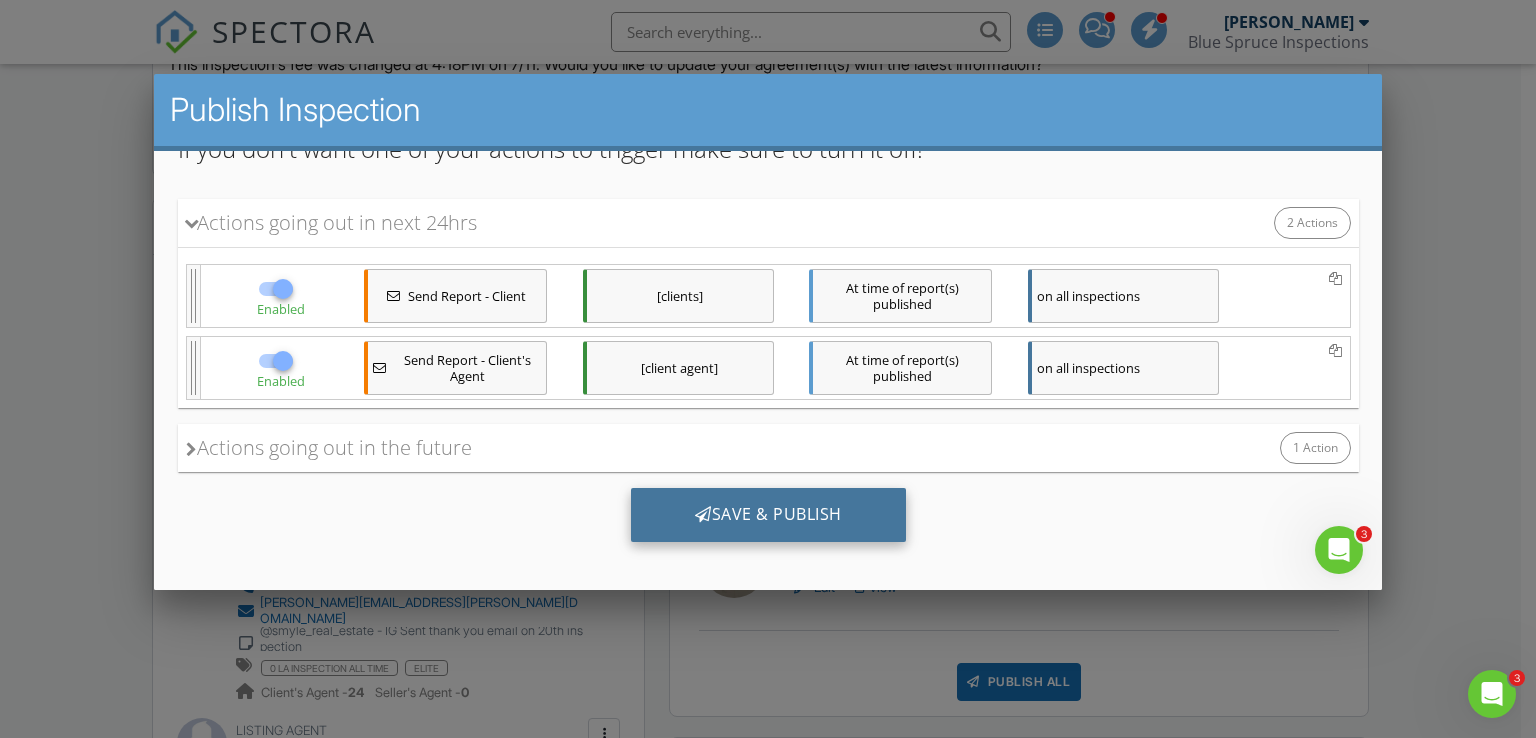 click on "Save & Publish" at bounding box center [767, 514] 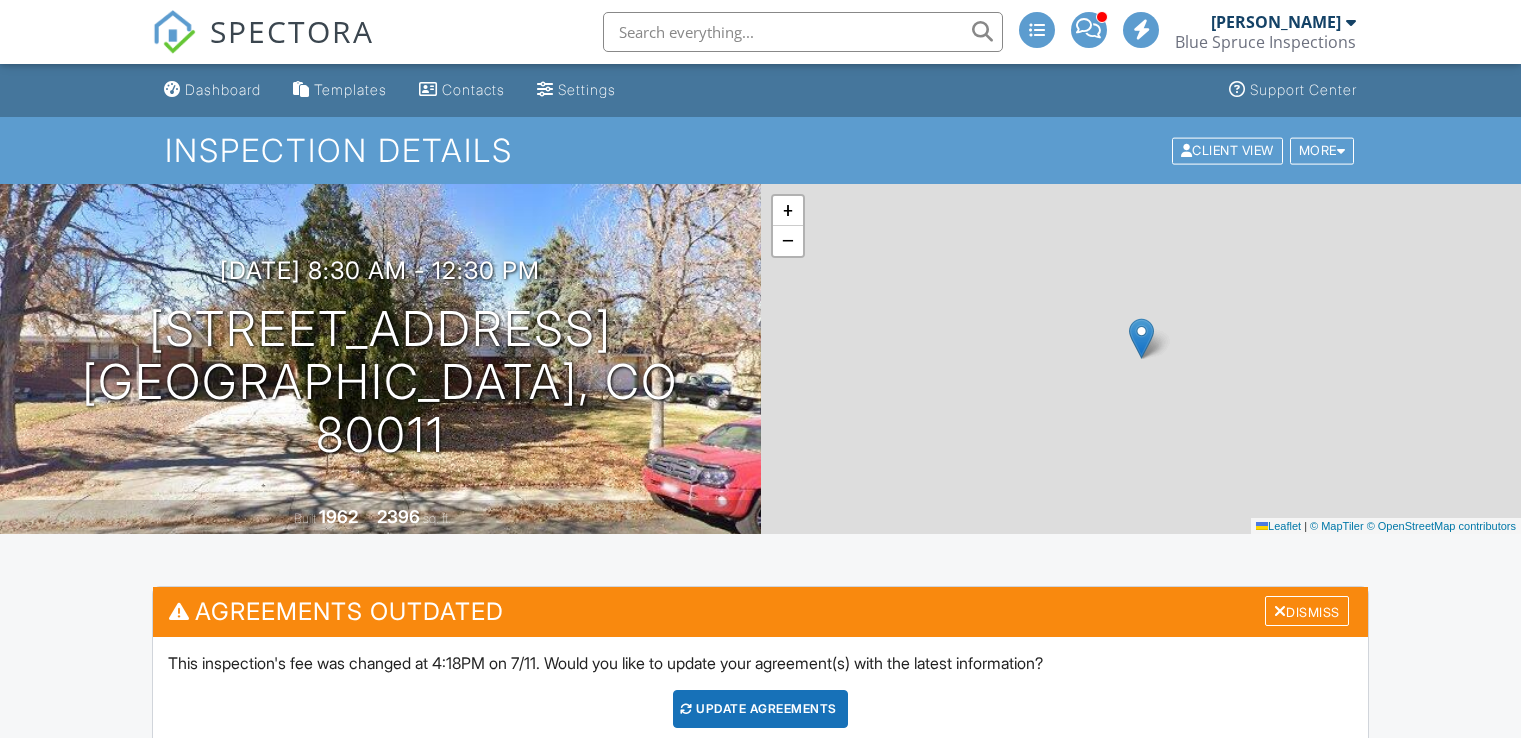 scroll, scrollTop: 0, scrollLeft: 0, axis: both 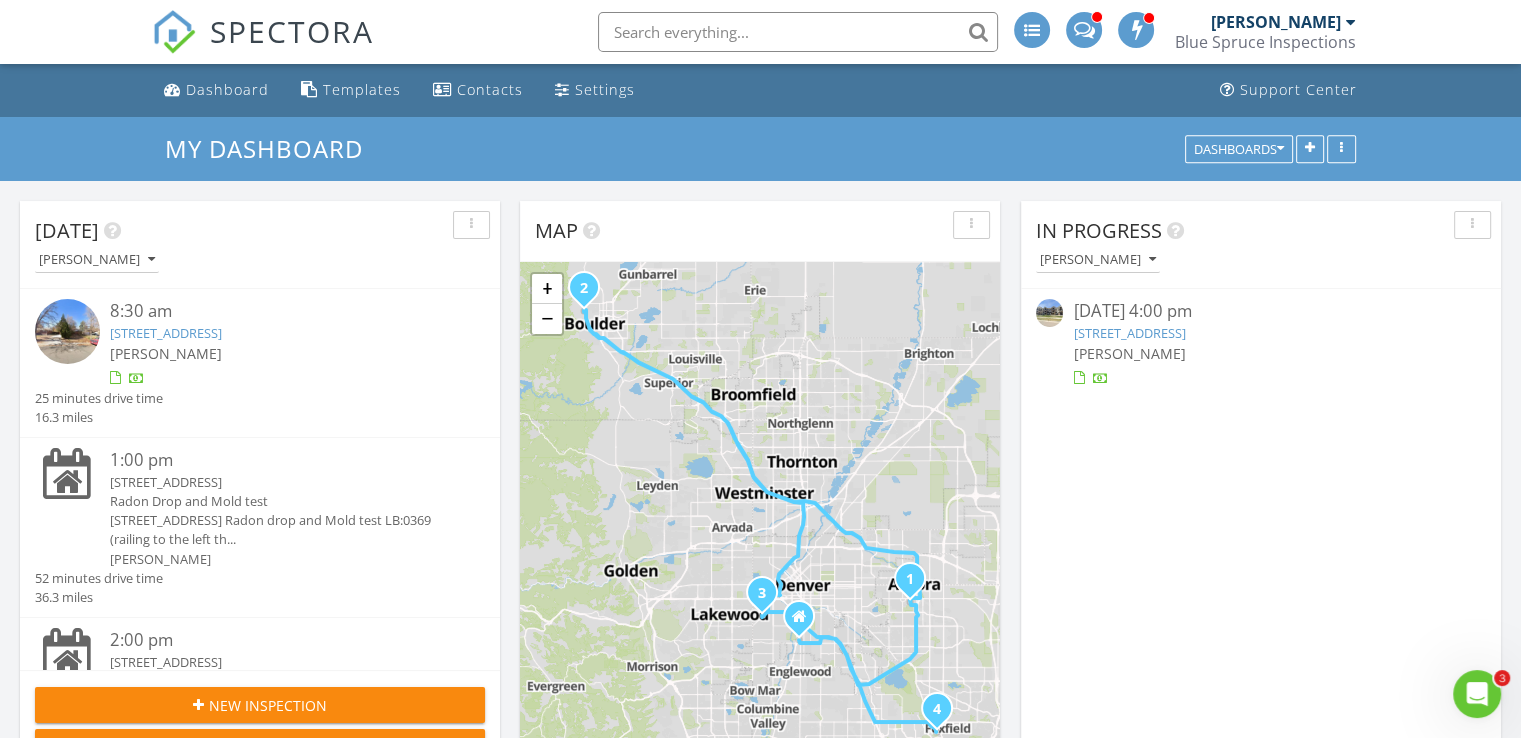 click on "[DATE]" at bounding box center (67, 230) 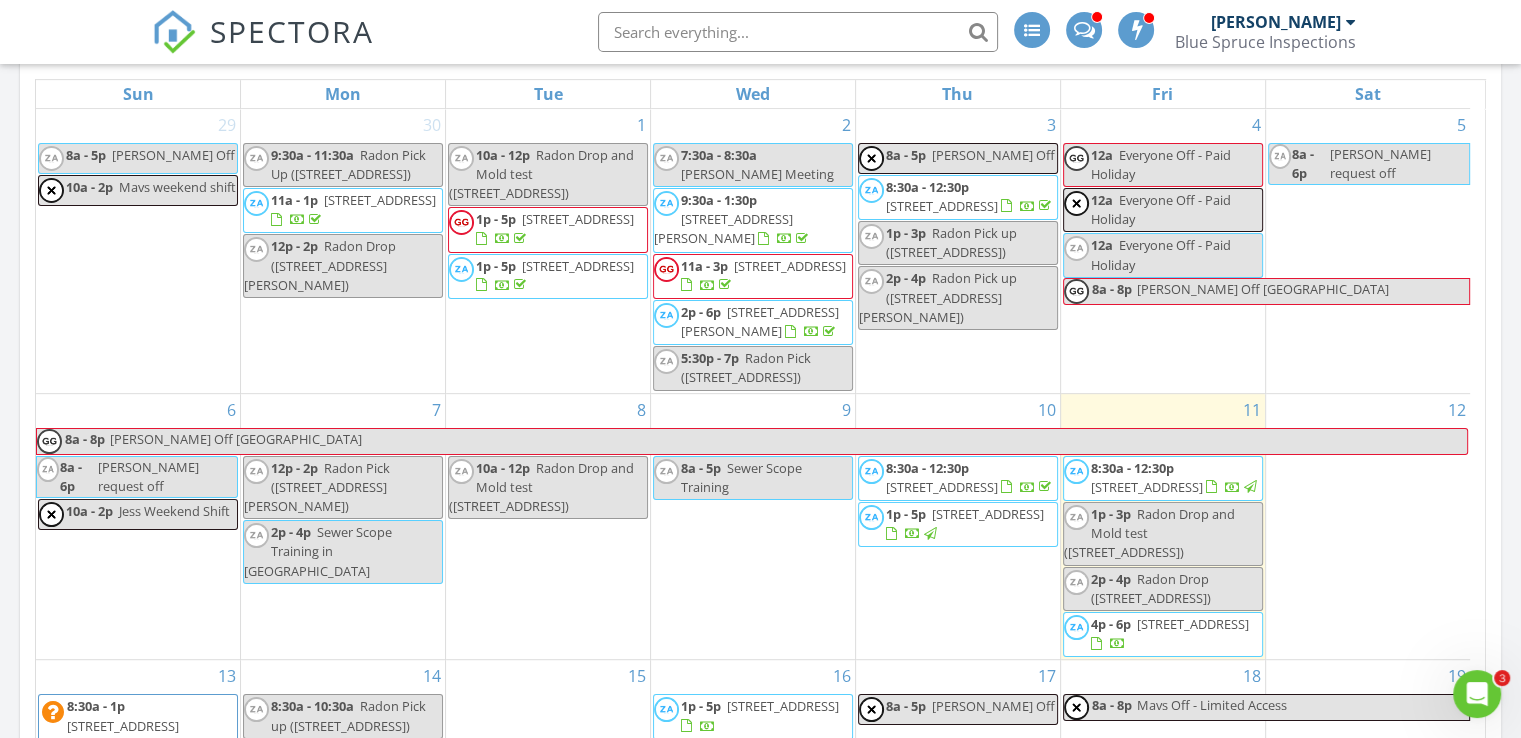 scroll, scrollTop: 864, scrollLeft: 0, axis: vertical 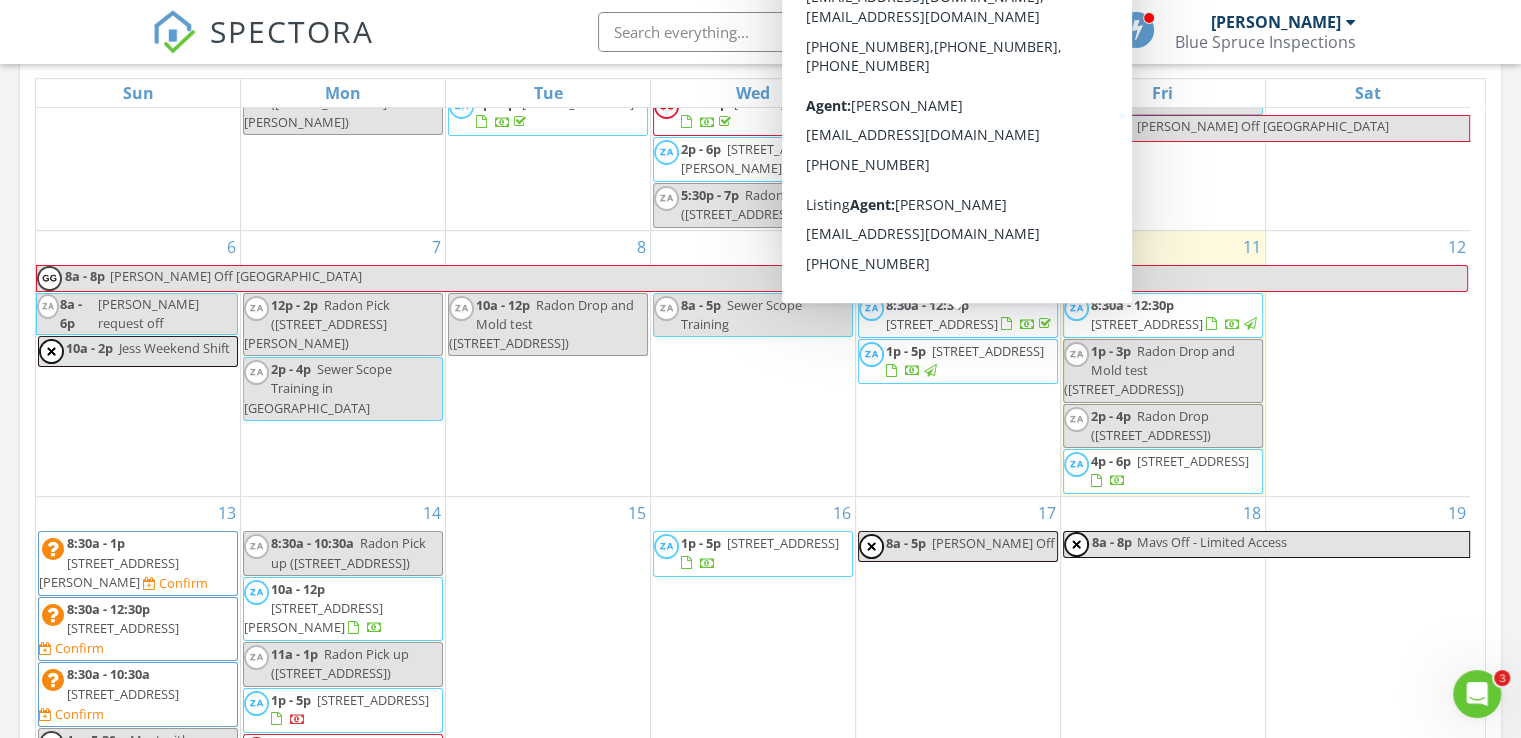 click on "8:30a - 12:30p" at bounding box center (927, 305) 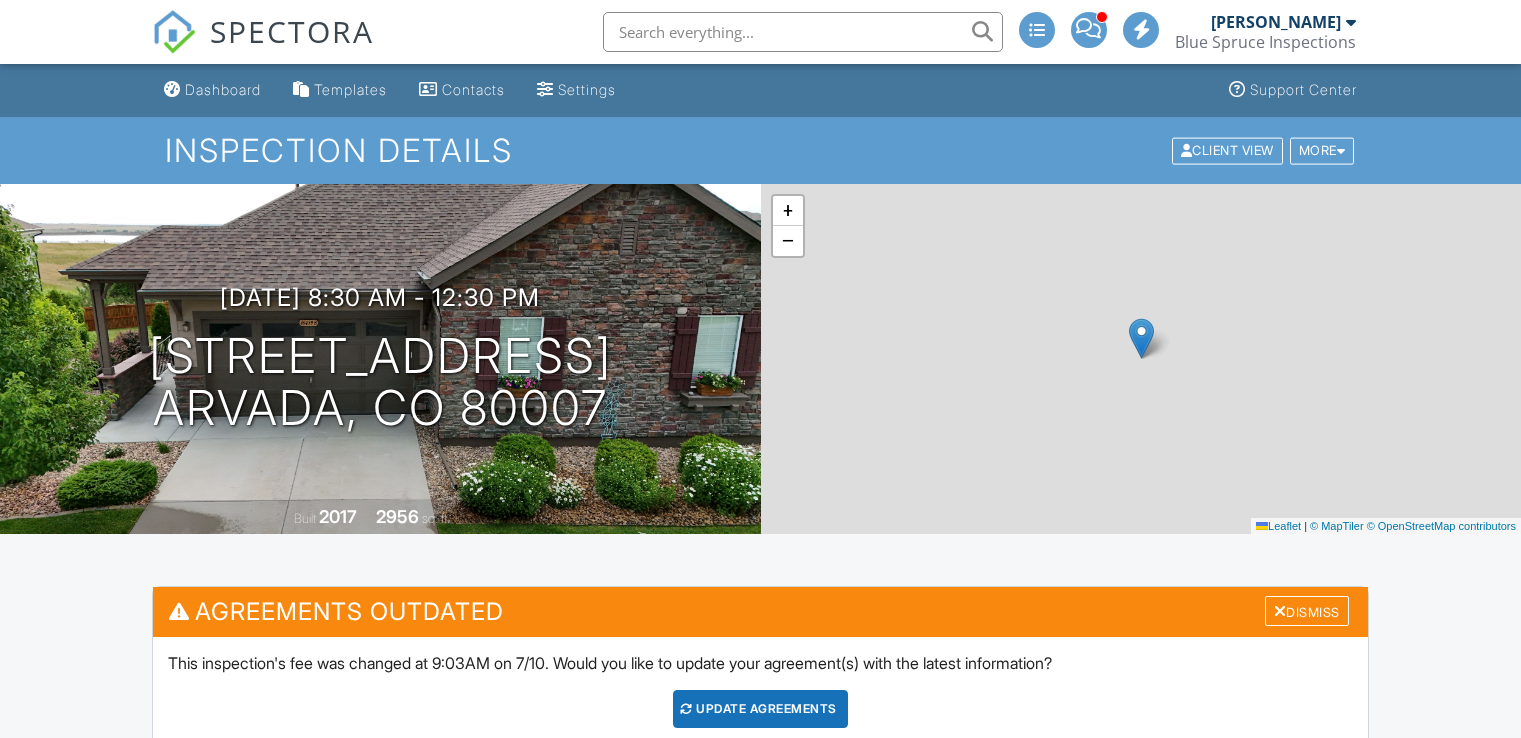 scroll, scrollTop: 0, scrollLeft: 0, axis: both 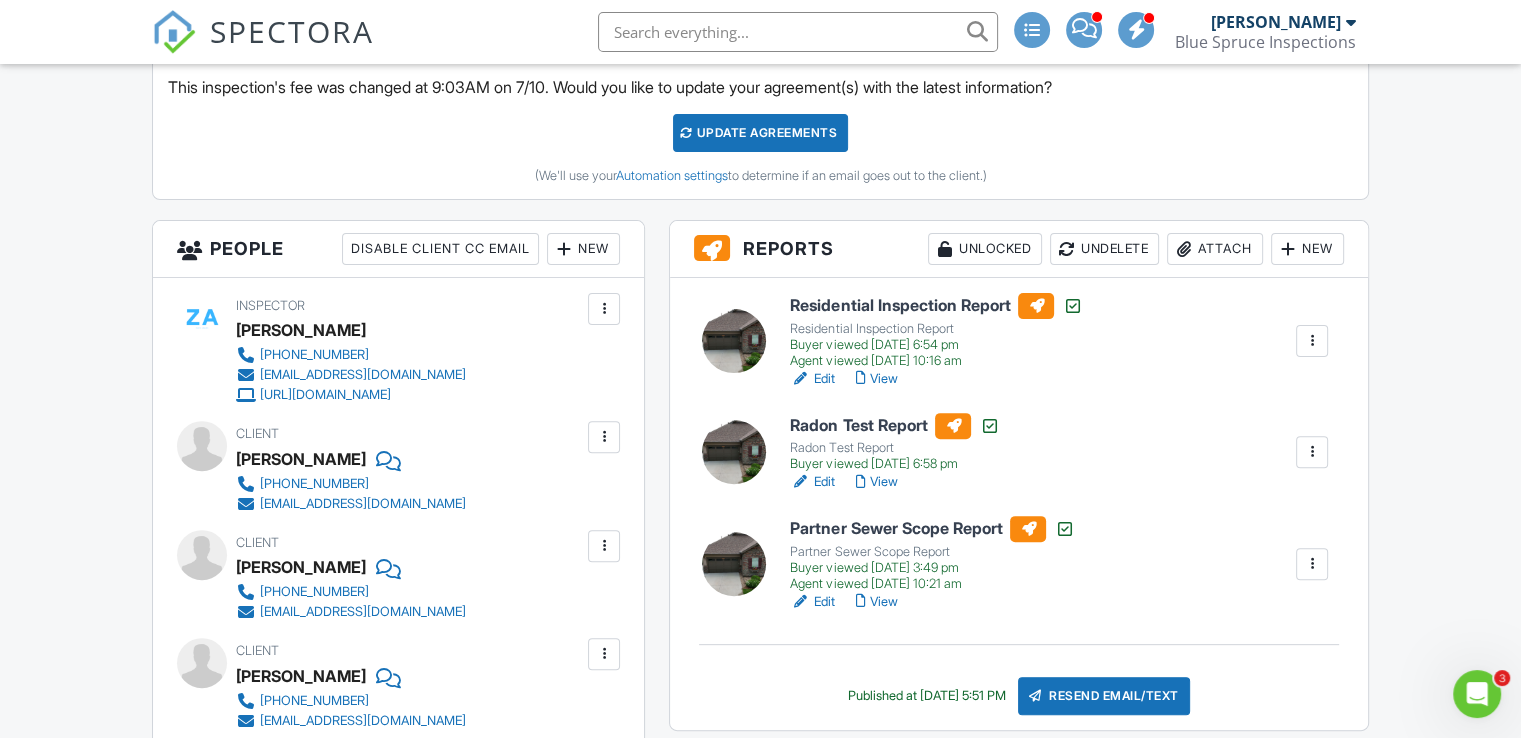 click on "Edit" at bounding box center [812, 602] 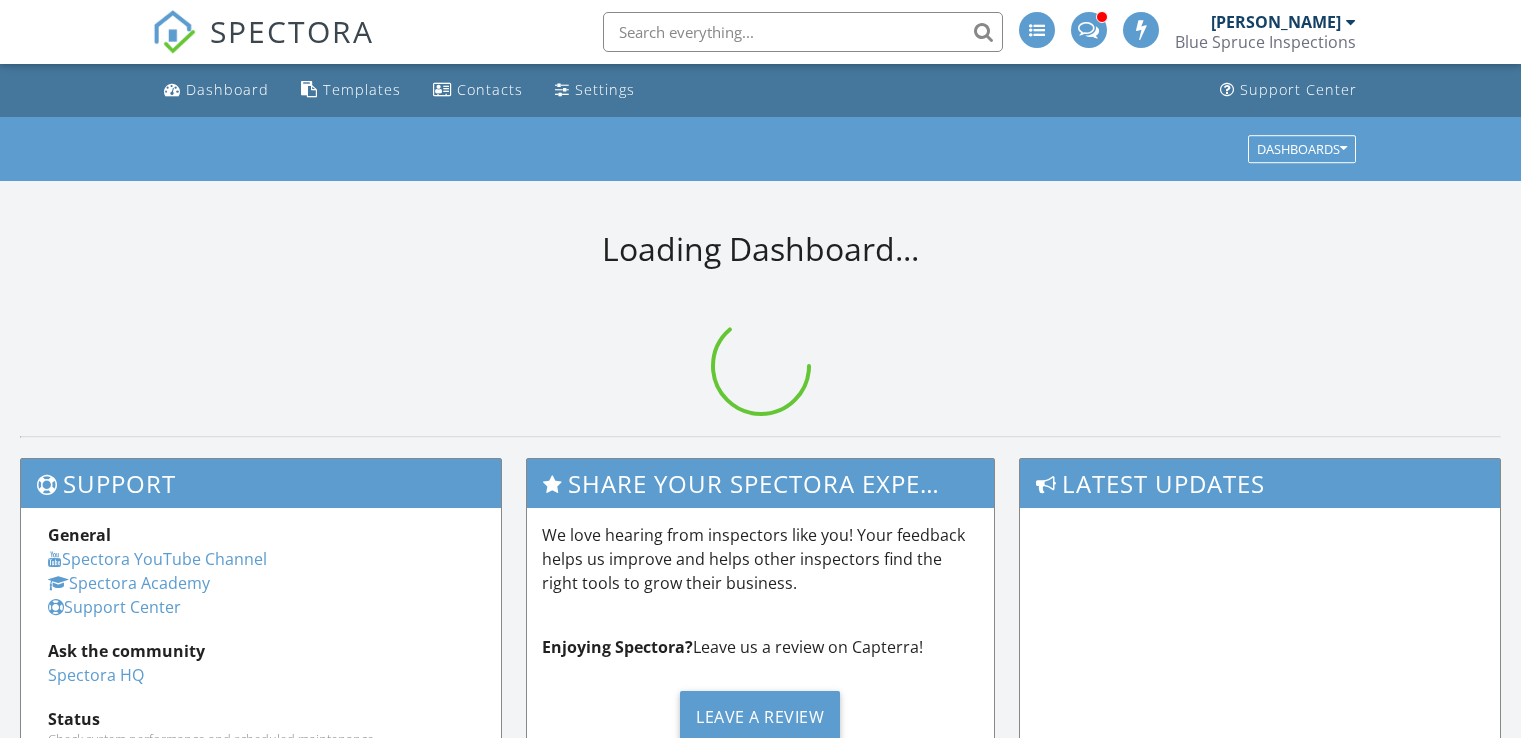 scroll, scrollTop: 0, scrollLeft: 0, axis: both 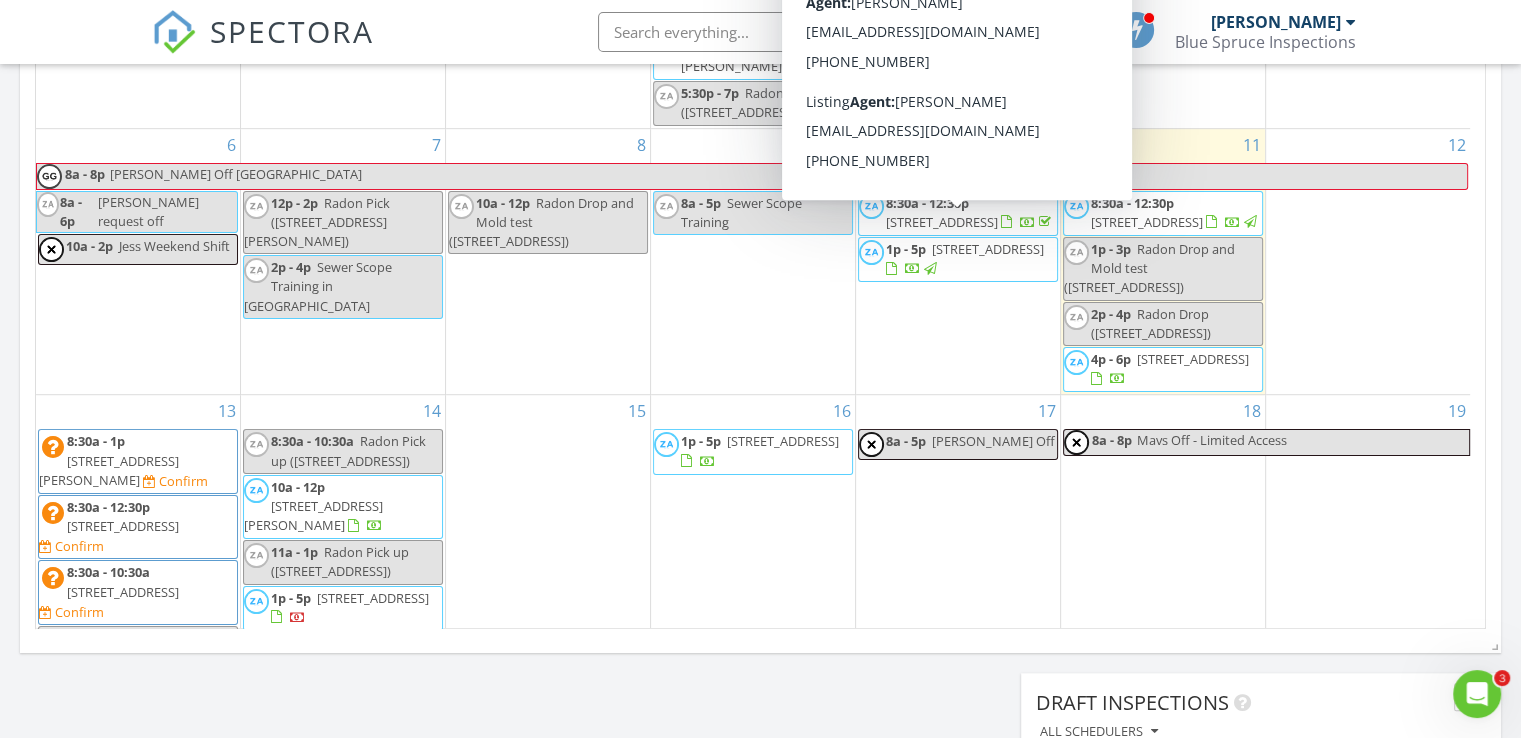click on "[STREET_ADDRESS]" at bounding box center [942, 222] 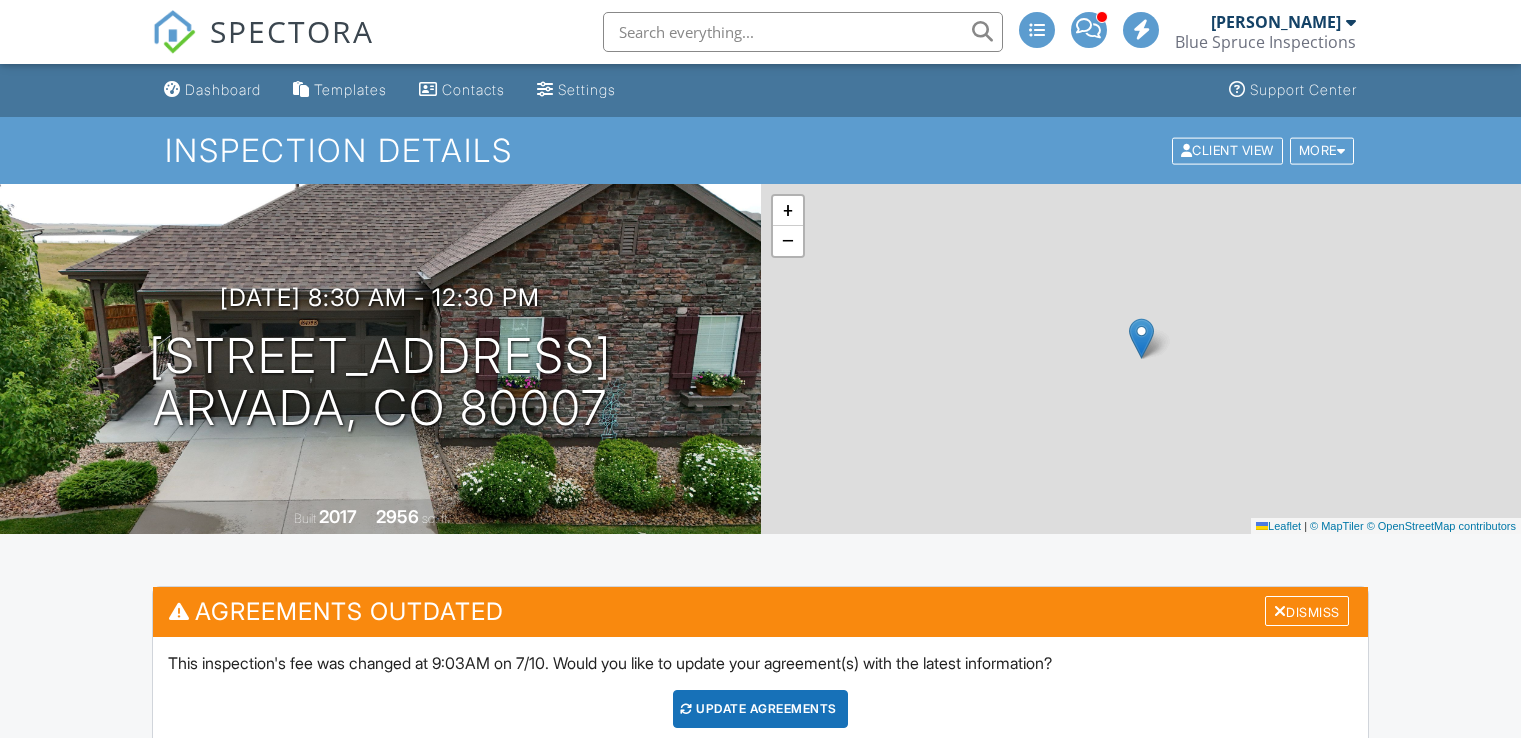scroll, scrollTop: 636, scrollLeft: 0, axis: vertical 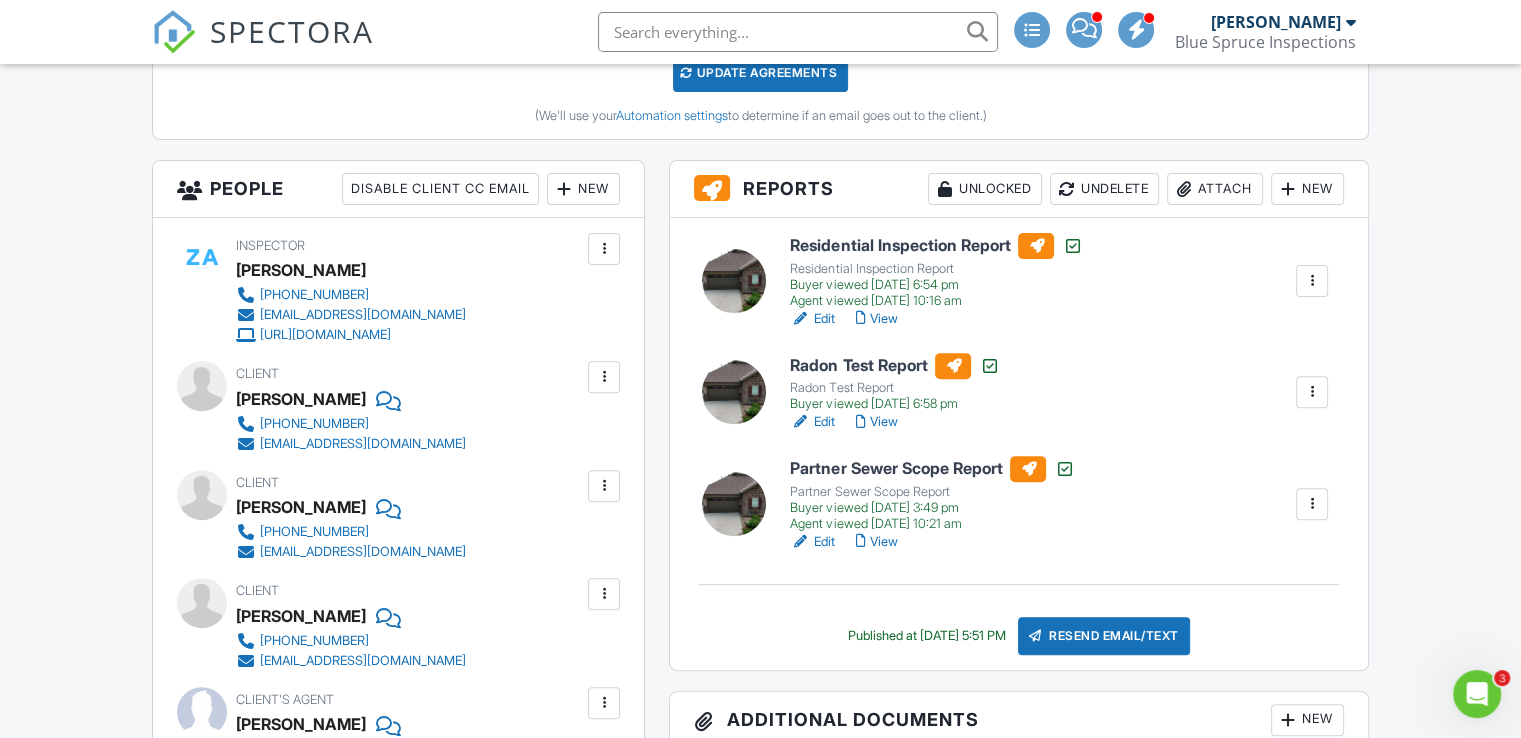 click on "View" at bounding box center (876, 542) 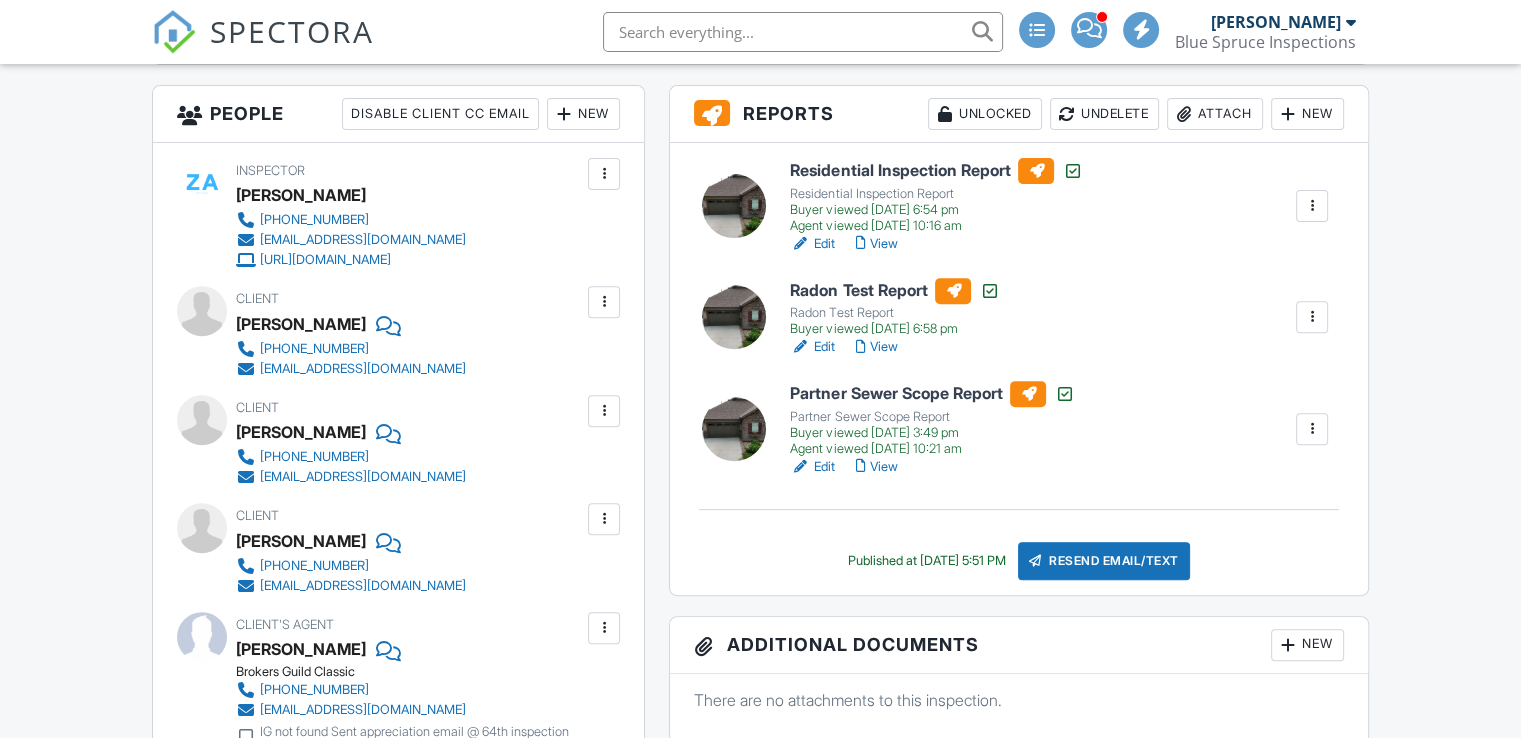 scroll, scrollTop: 711, scrollLeft: 0, axis: vertical 